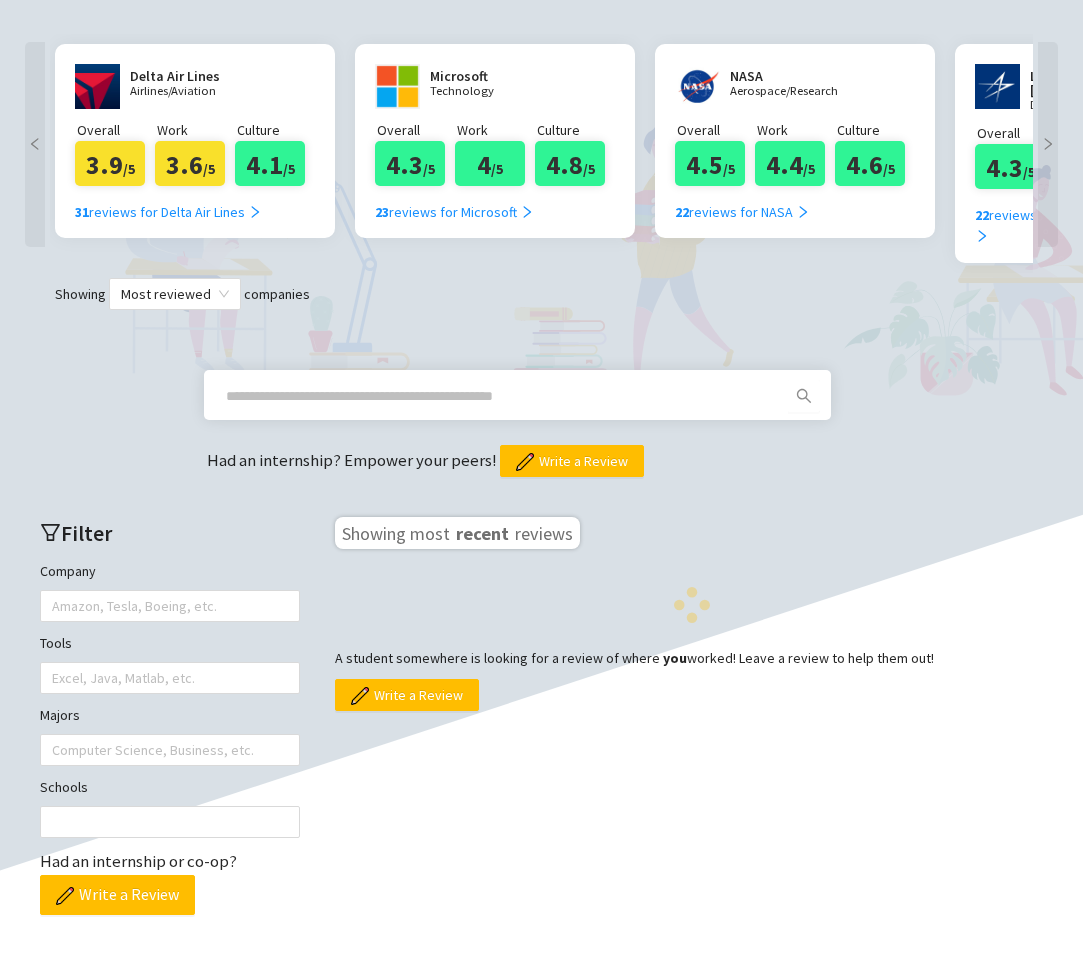 scroll, scrollTop: 128, scrollLeft: 0, axis: vertical 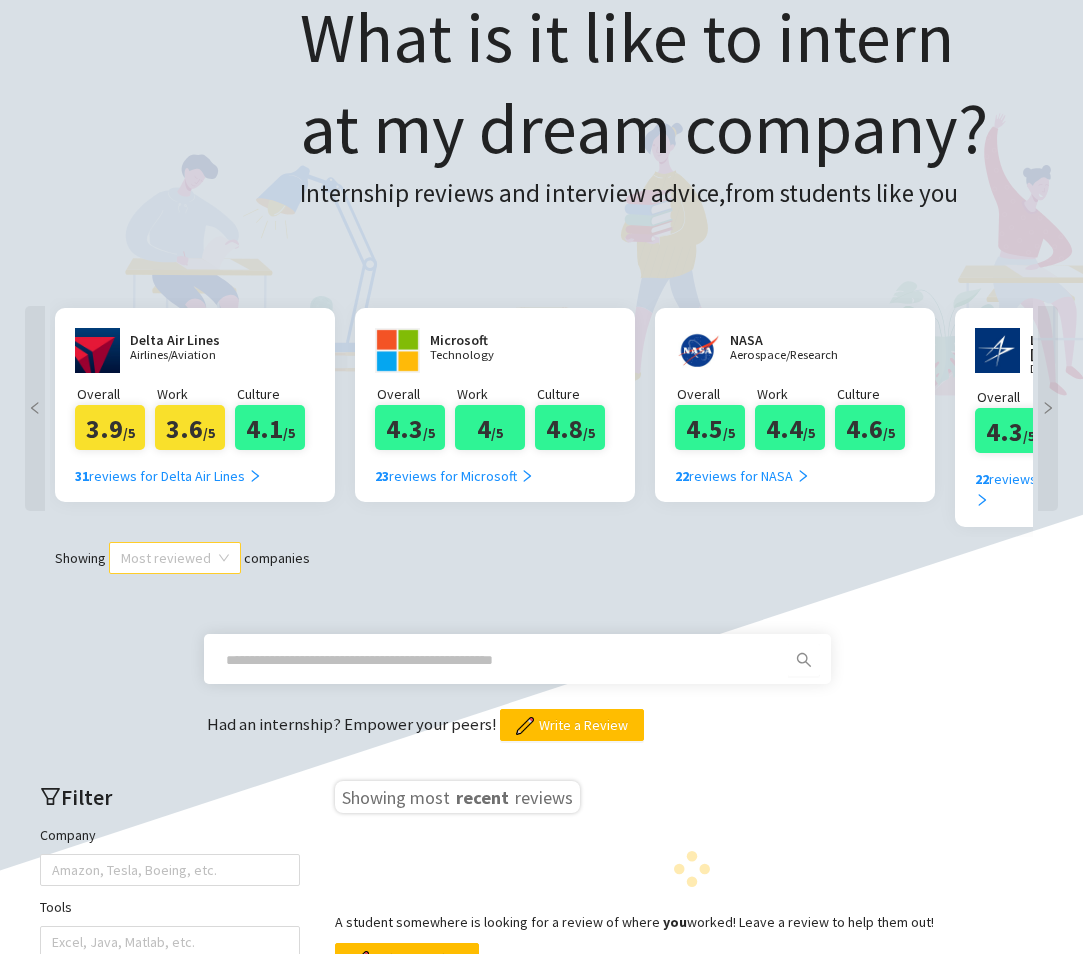 click on "Most reviewed" at bounding box center [175, 558] 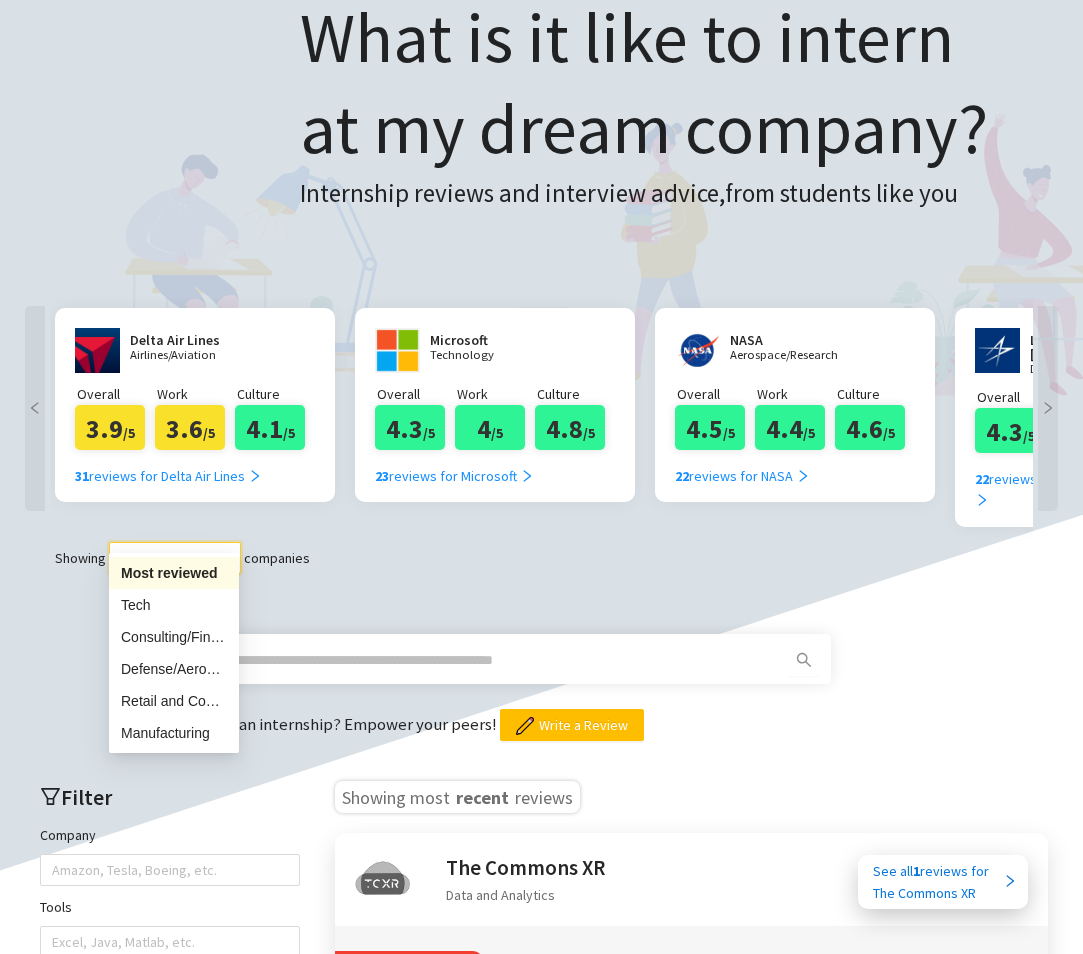 click on "Most reviewed" at bounding box center [174, 573] 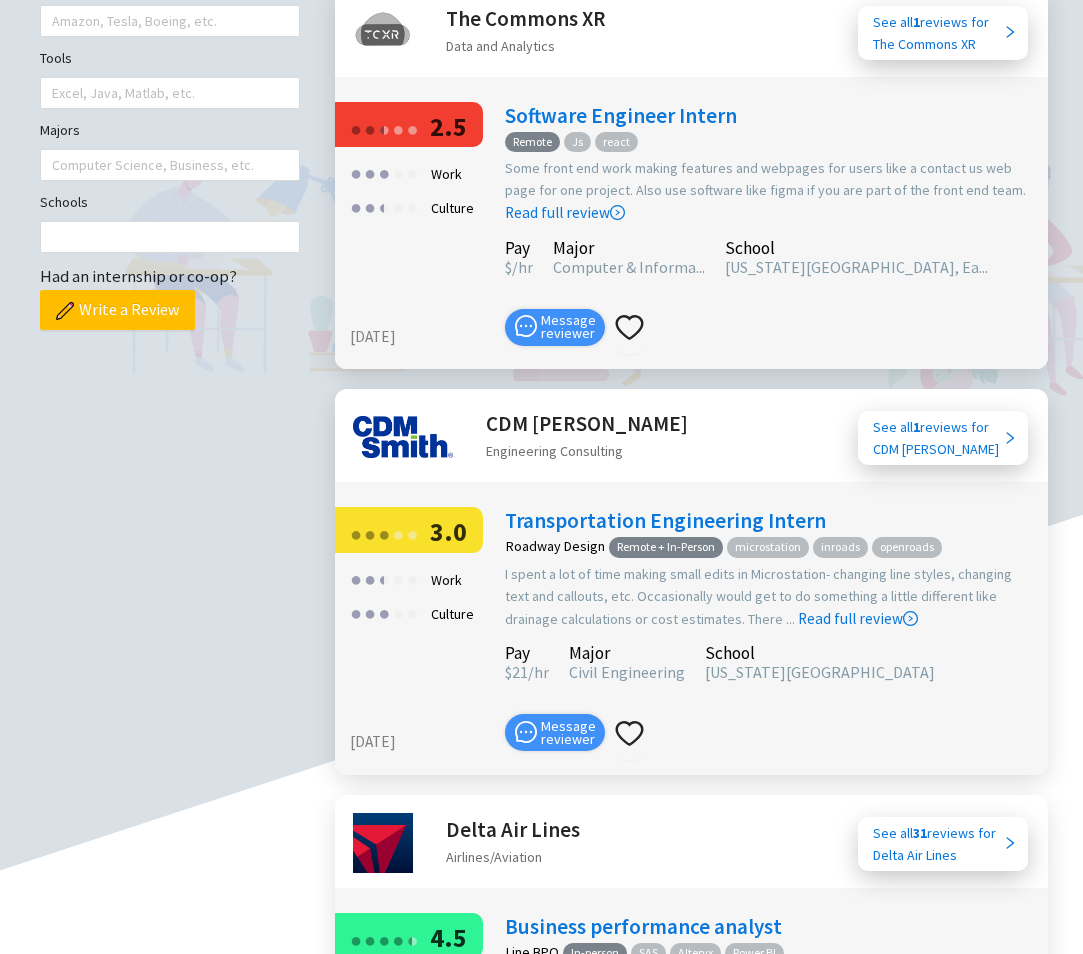 scroll, scrollTop: 677, scrollLeft: 0, axis: vertical 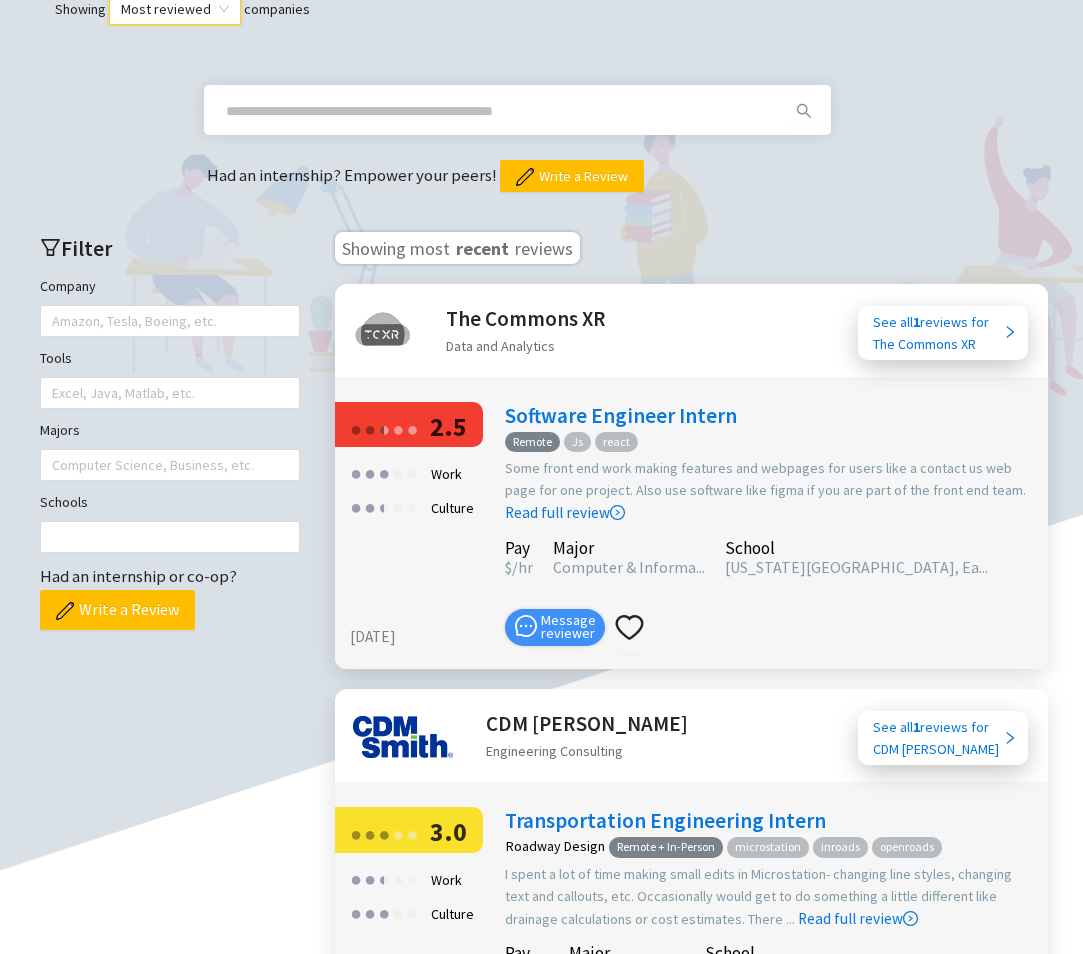 click on "recent" at bounding box center (482, 246) 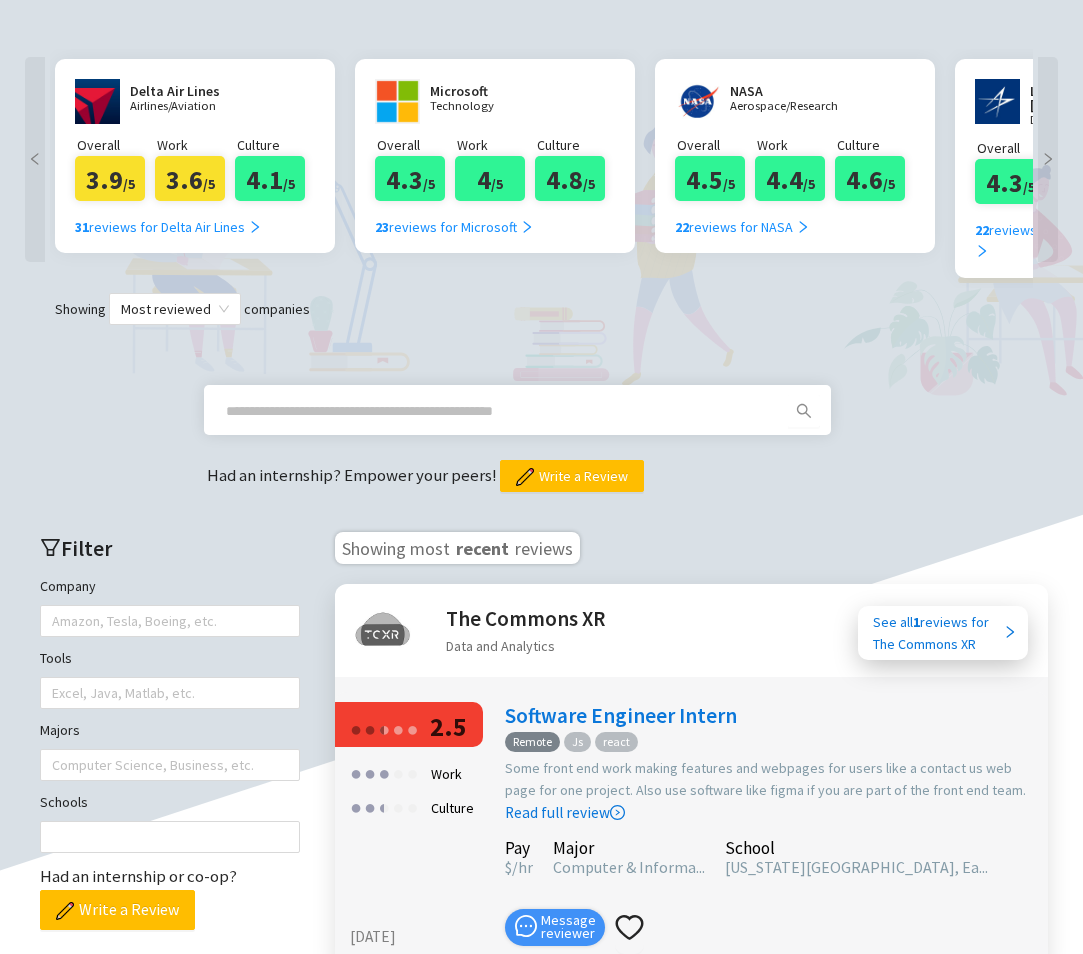 scroll, scrollTop: 0, scrollLeft: 0, axis: both 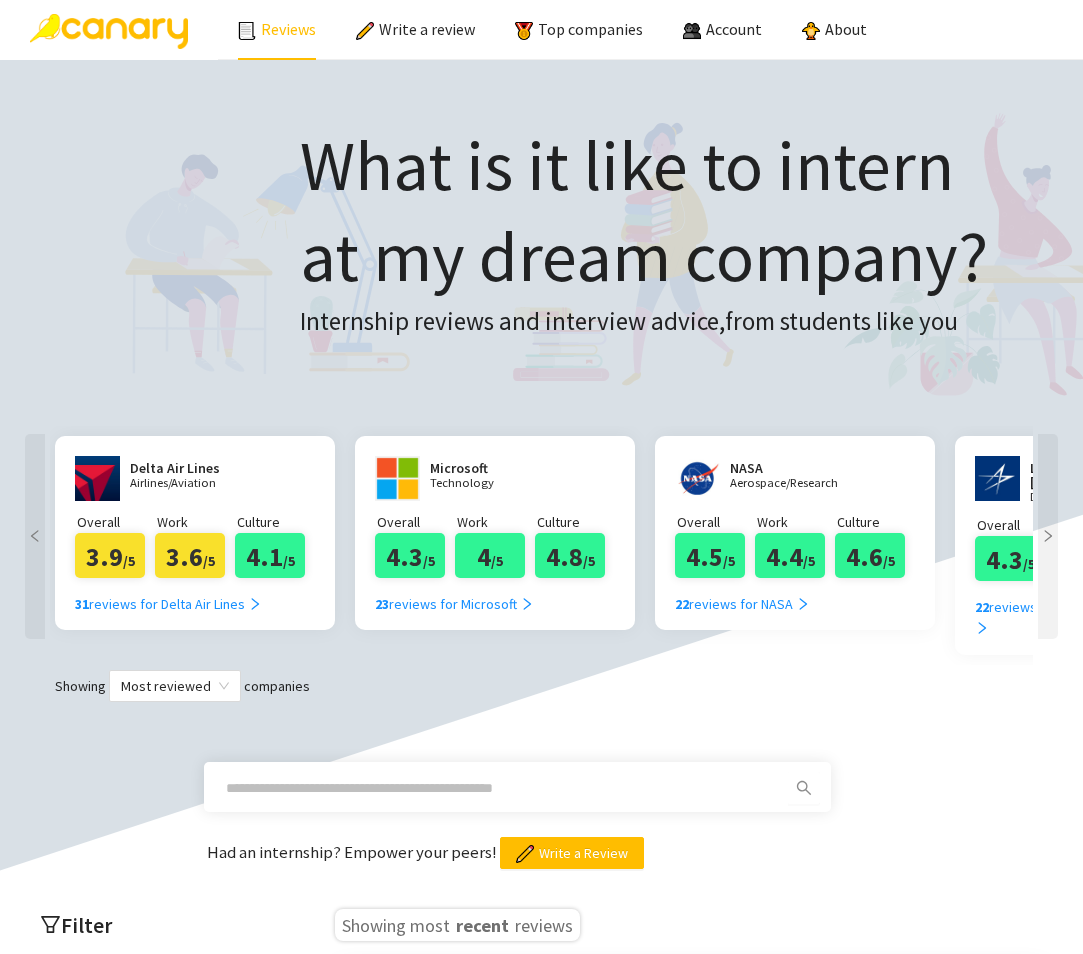 click on "Reviews" at bounding box center [277, 29] 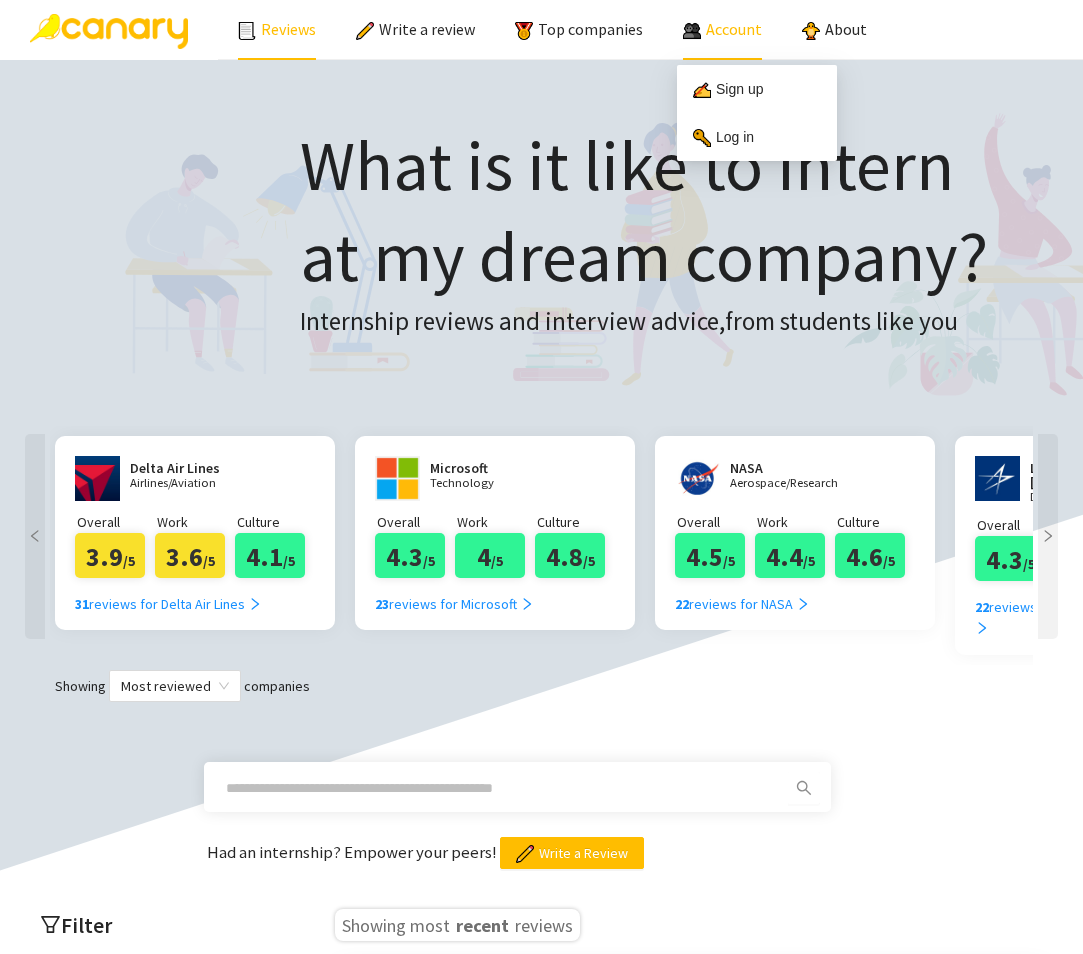 click on "Account" at bounding box center [734, 29] 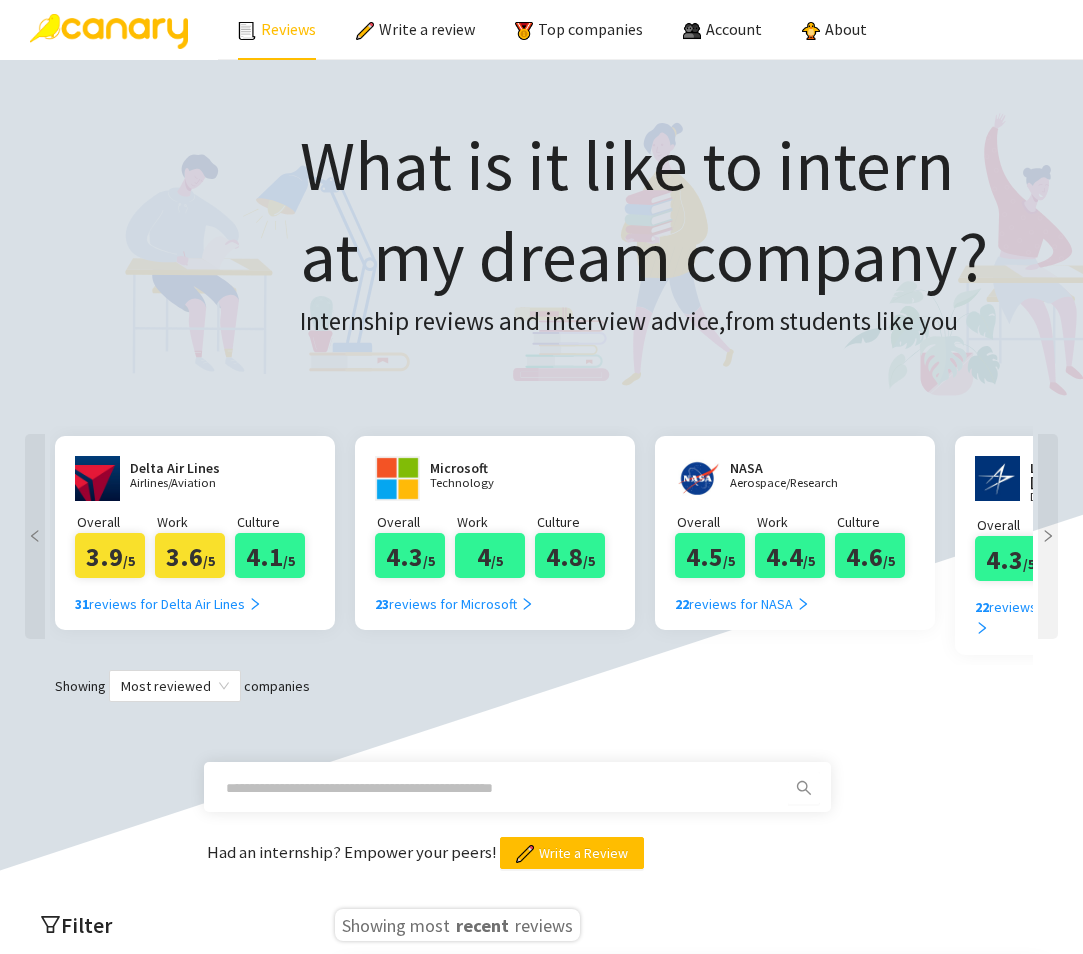 click on "Reviews" at bounding box center (277, 29) 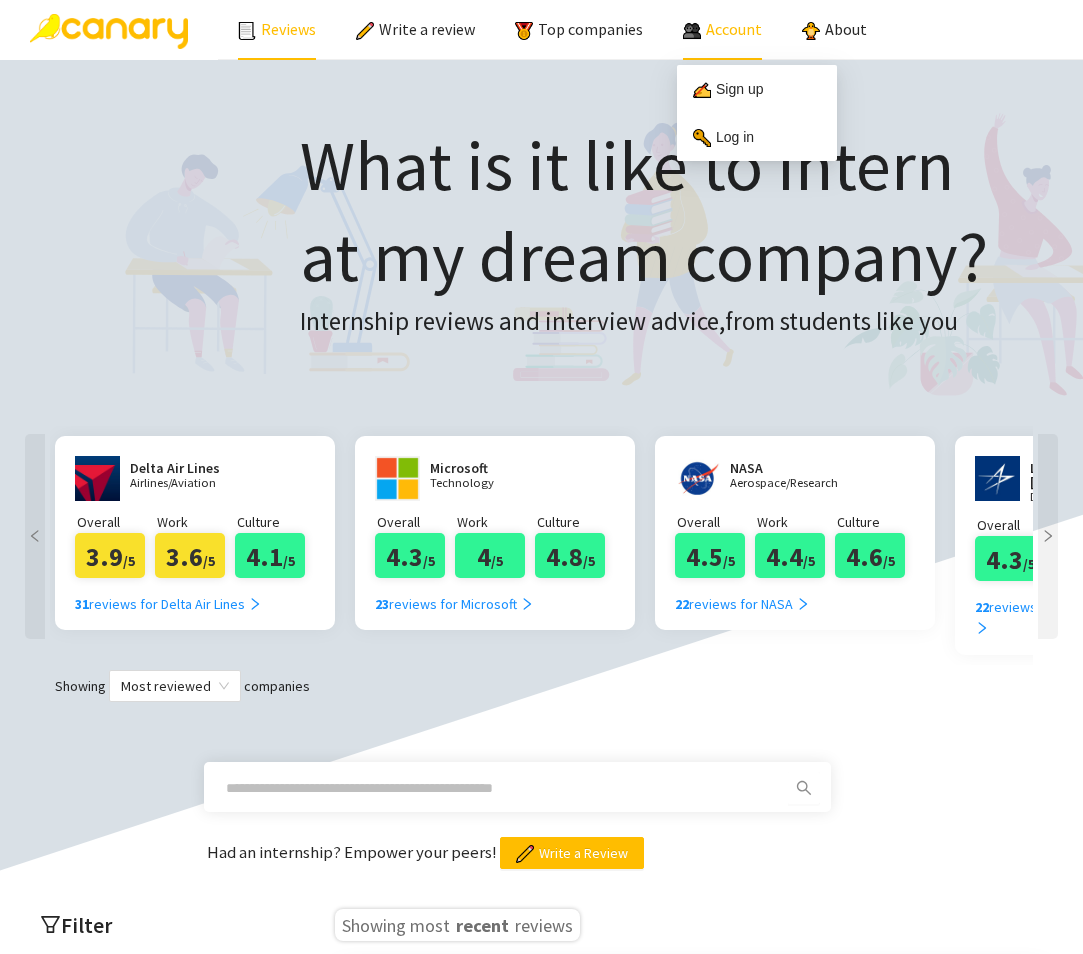 drag, startPoint x: 748, startPoint y: 24, endPoint x: 734, endPoint y: 27, distance: 14.3178215 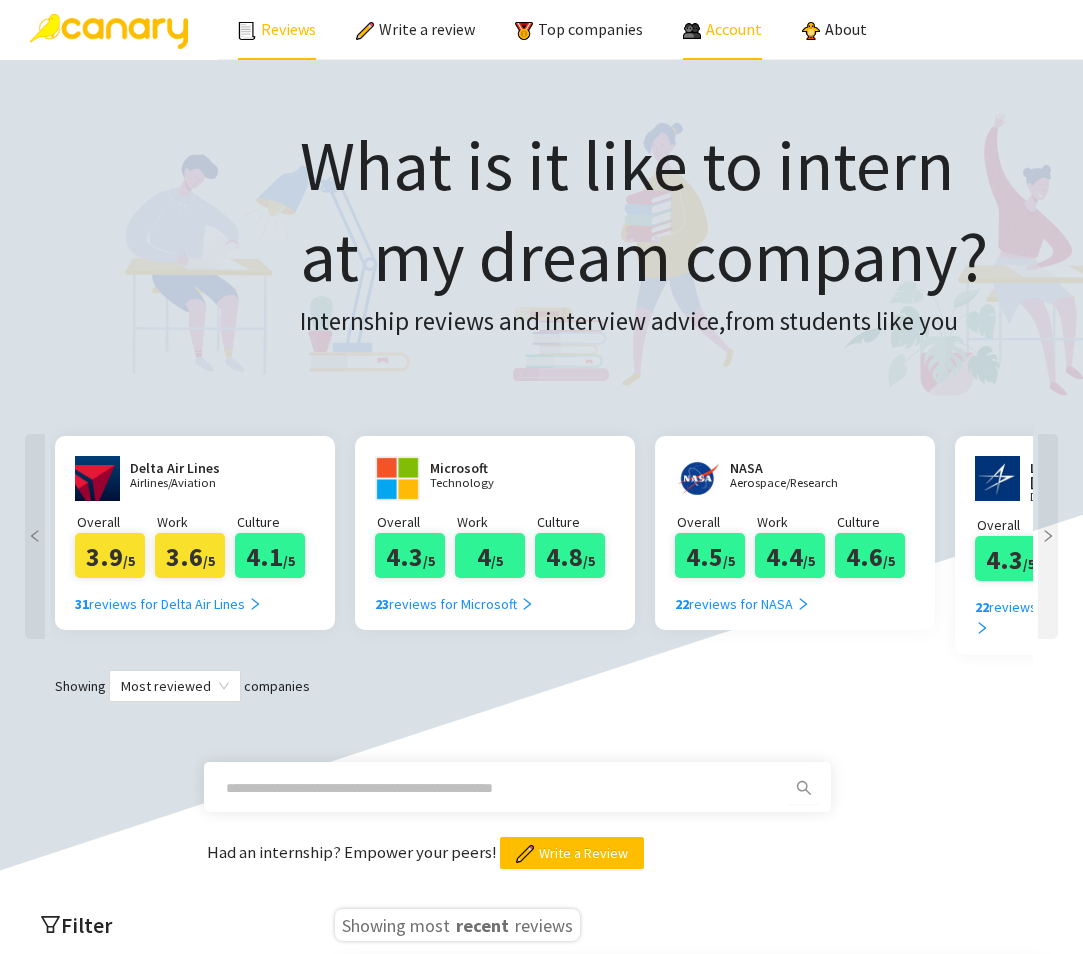 drag, startPoint x: 734, startPoint y: 27, endPoint x: 699, endPoint y: 46, distance: 39.824615 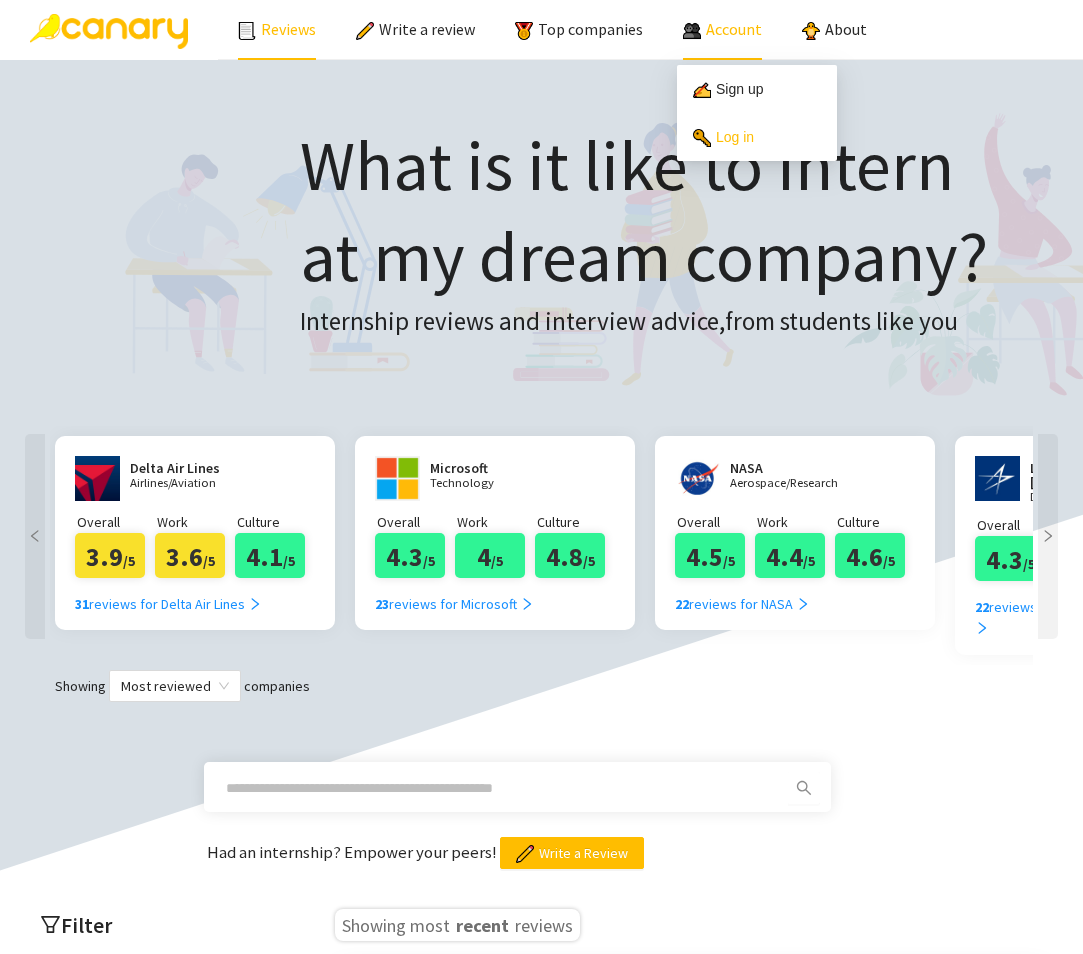 click on "Log in" at bounding box center [723, 137] 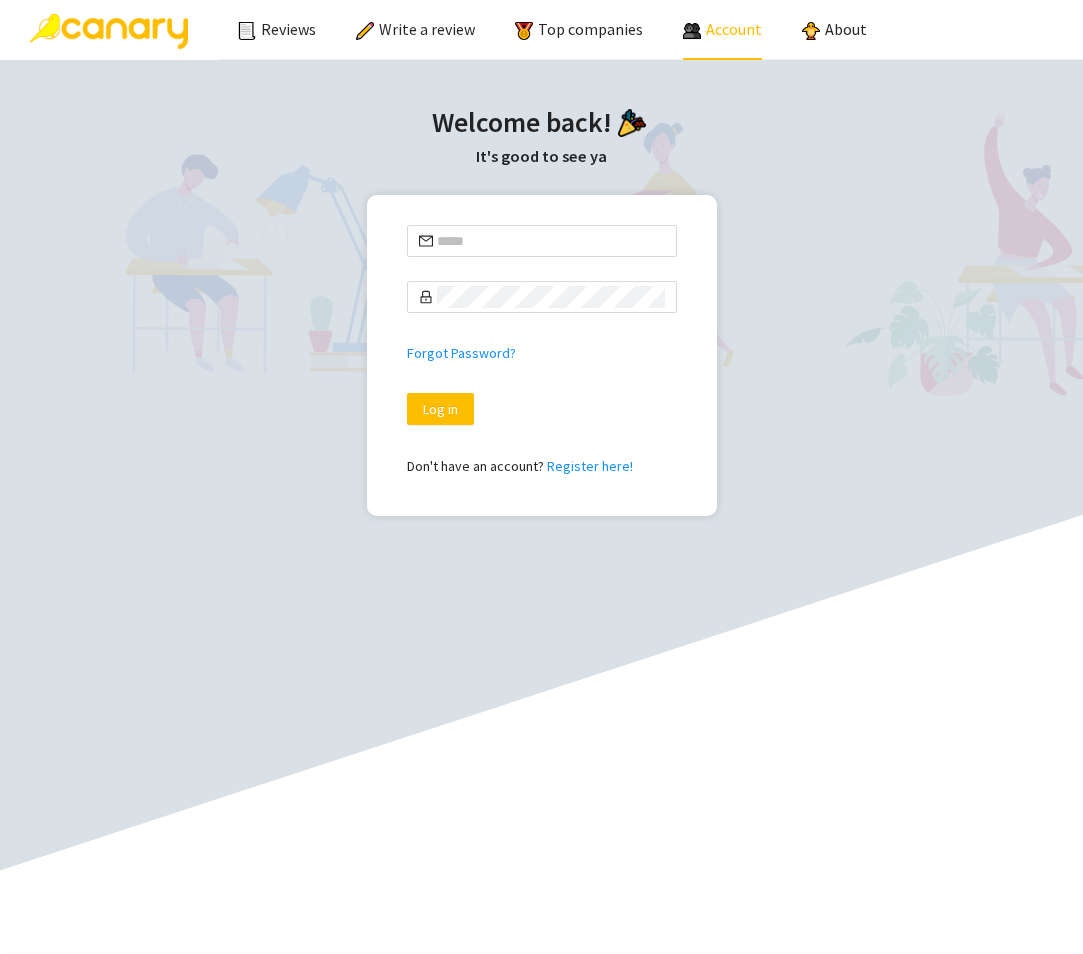 click at bounding box center (551, 241) 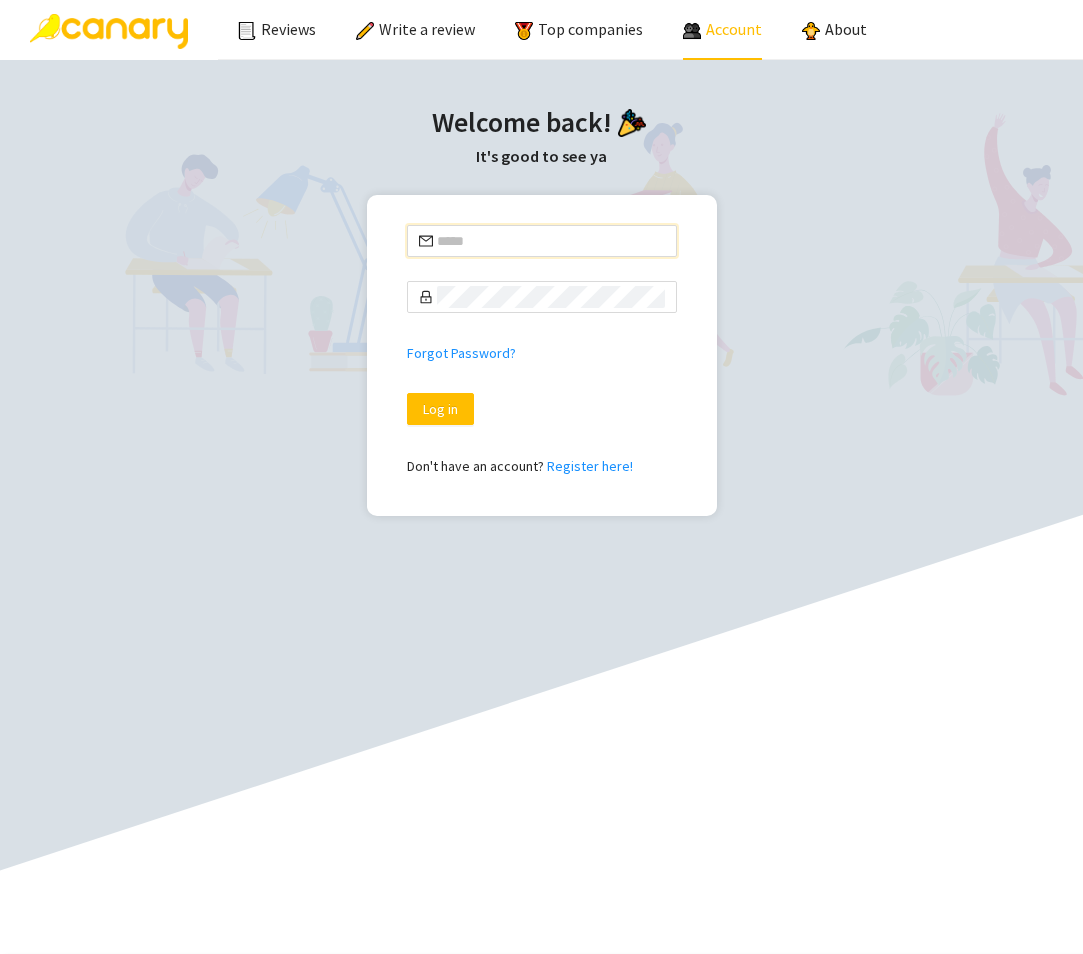 click at bounding box center [551, 241] 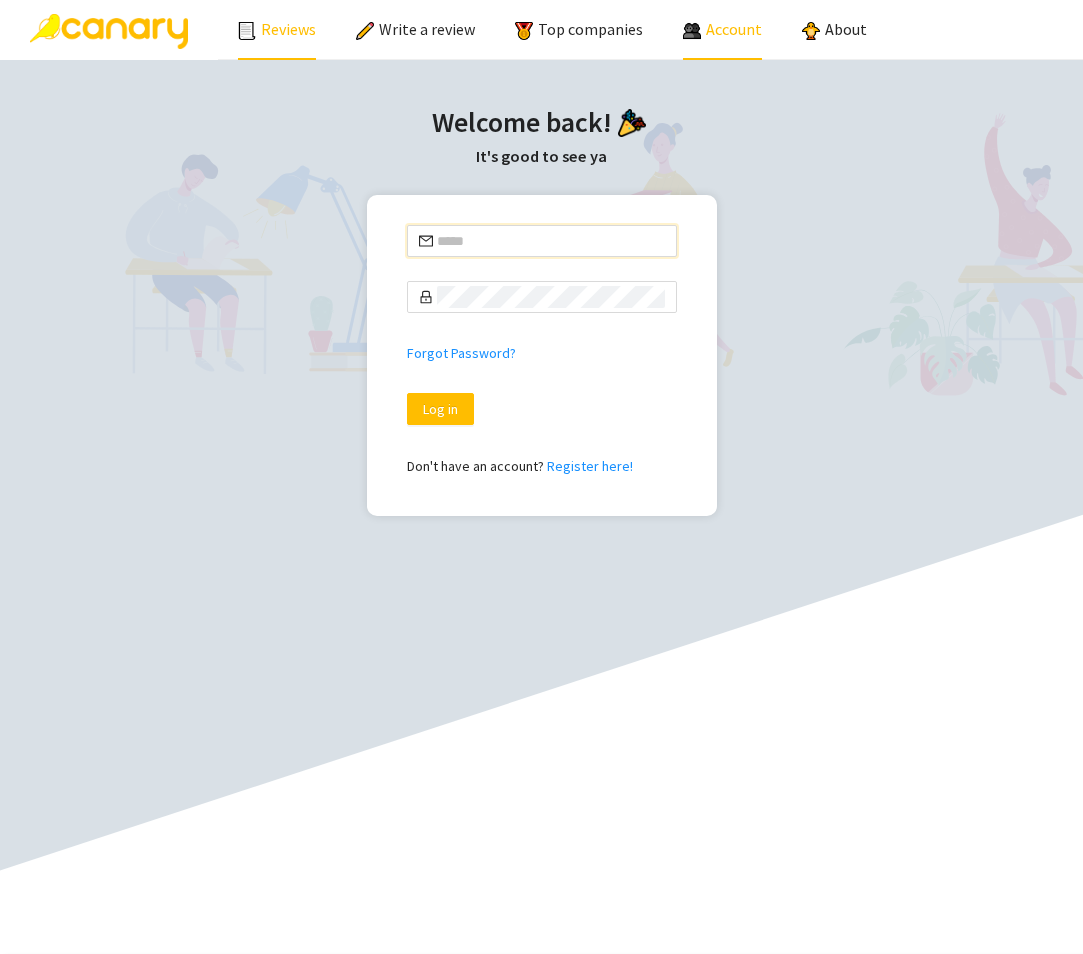 click on "Reviews" at bounding box center [277, 29] 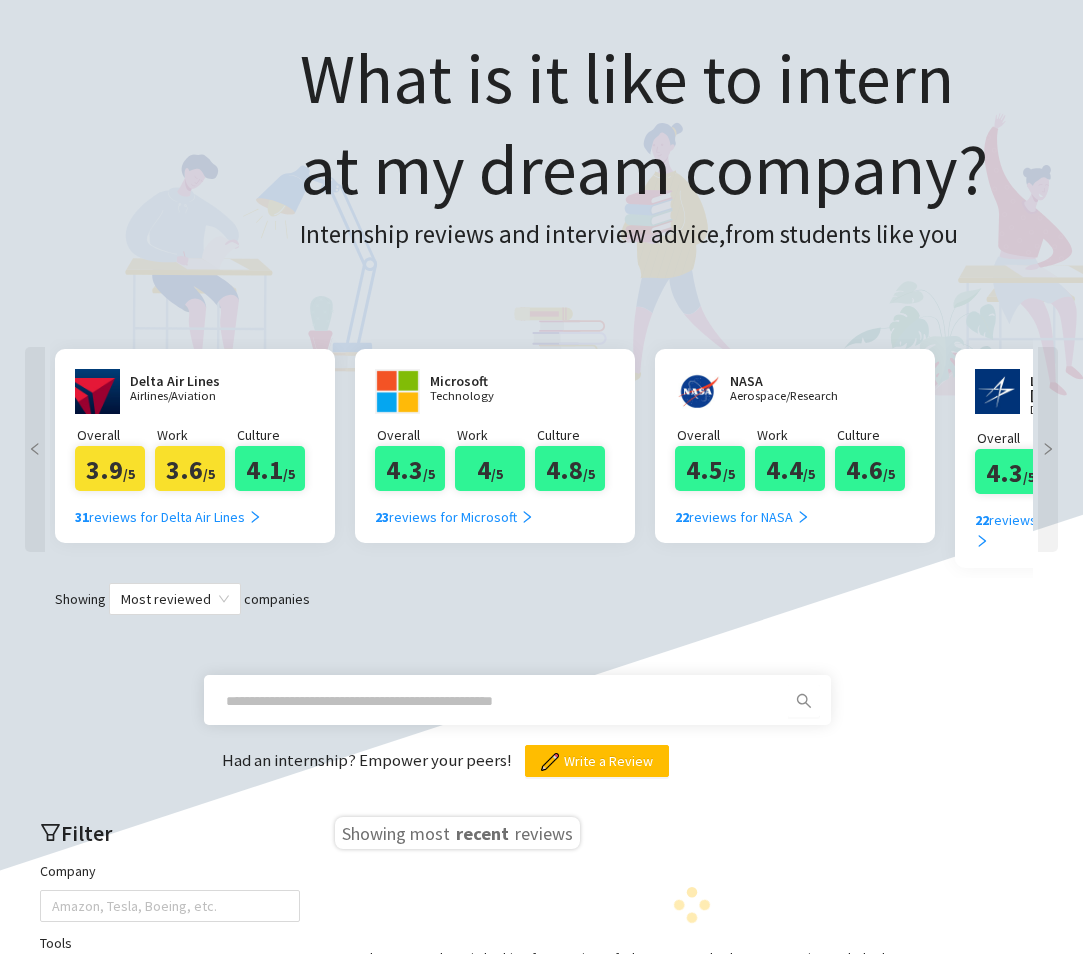 scroll, scrollTop: 200, scrollLeft: 0, axis: vertical 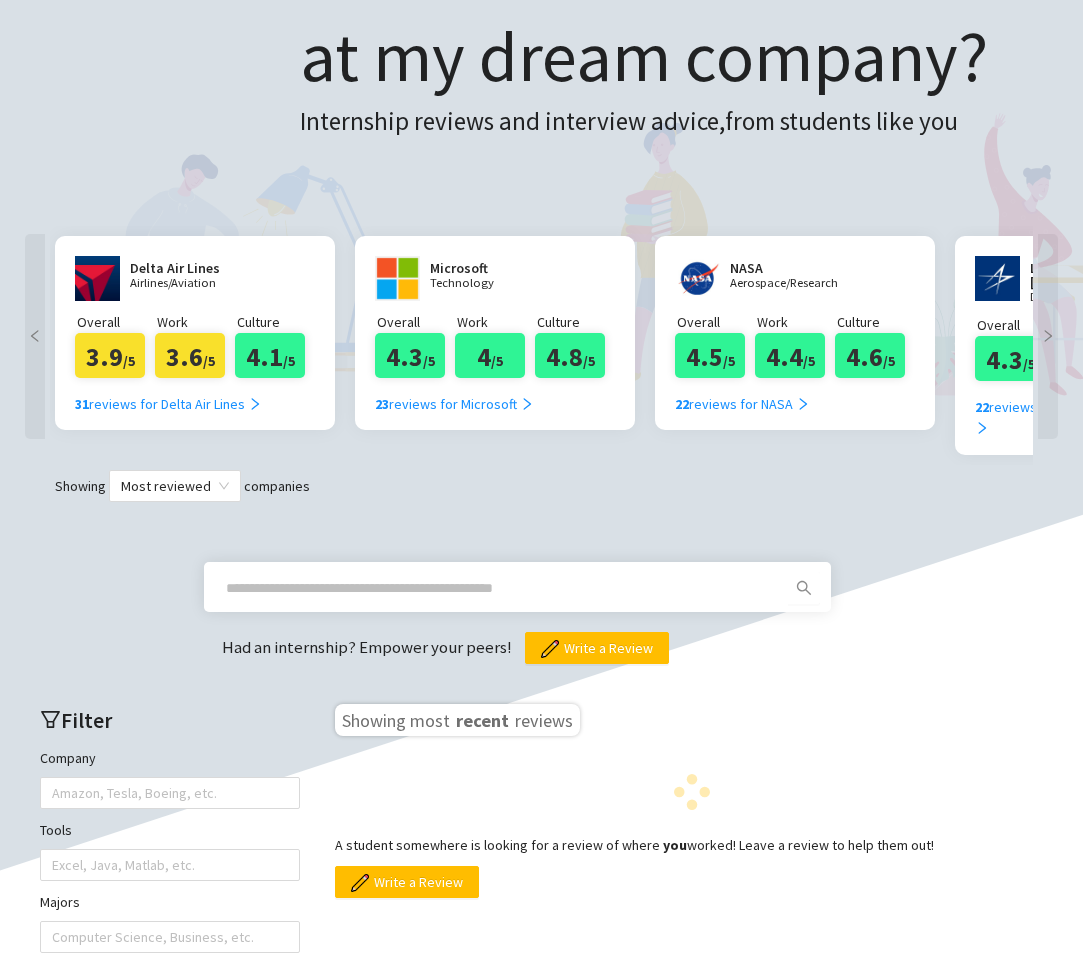 click at bounding box center (493, 588) 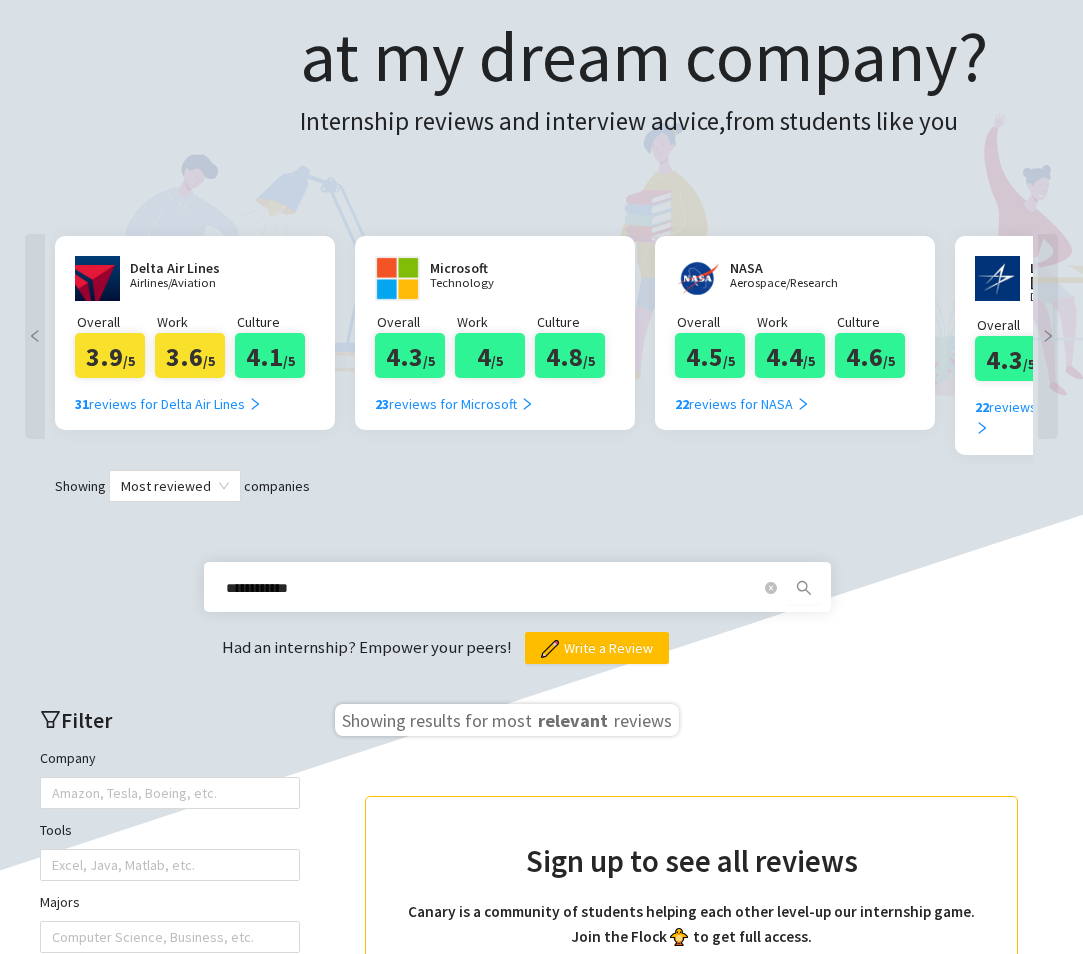 type on "**********" 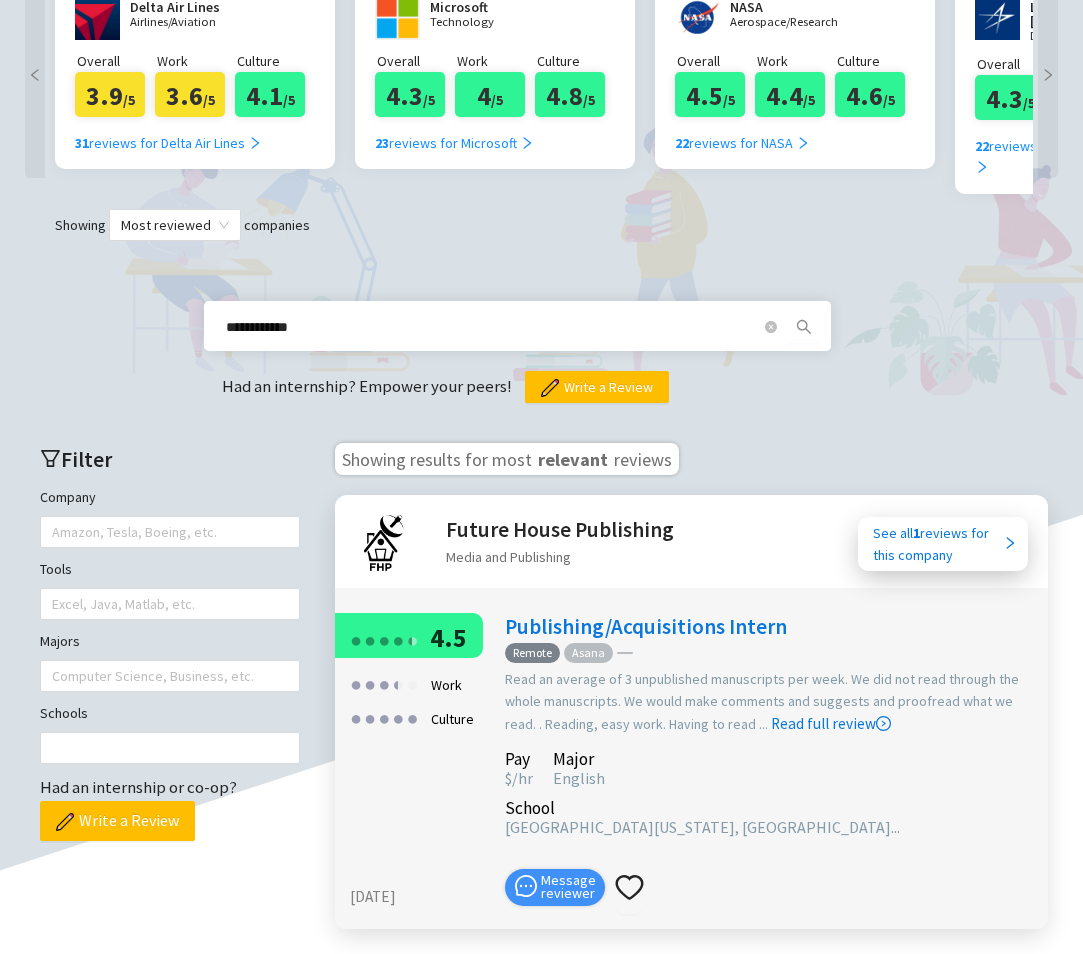 scroll, scrollTop: 600, scrollLeft: 0, axis: vertical 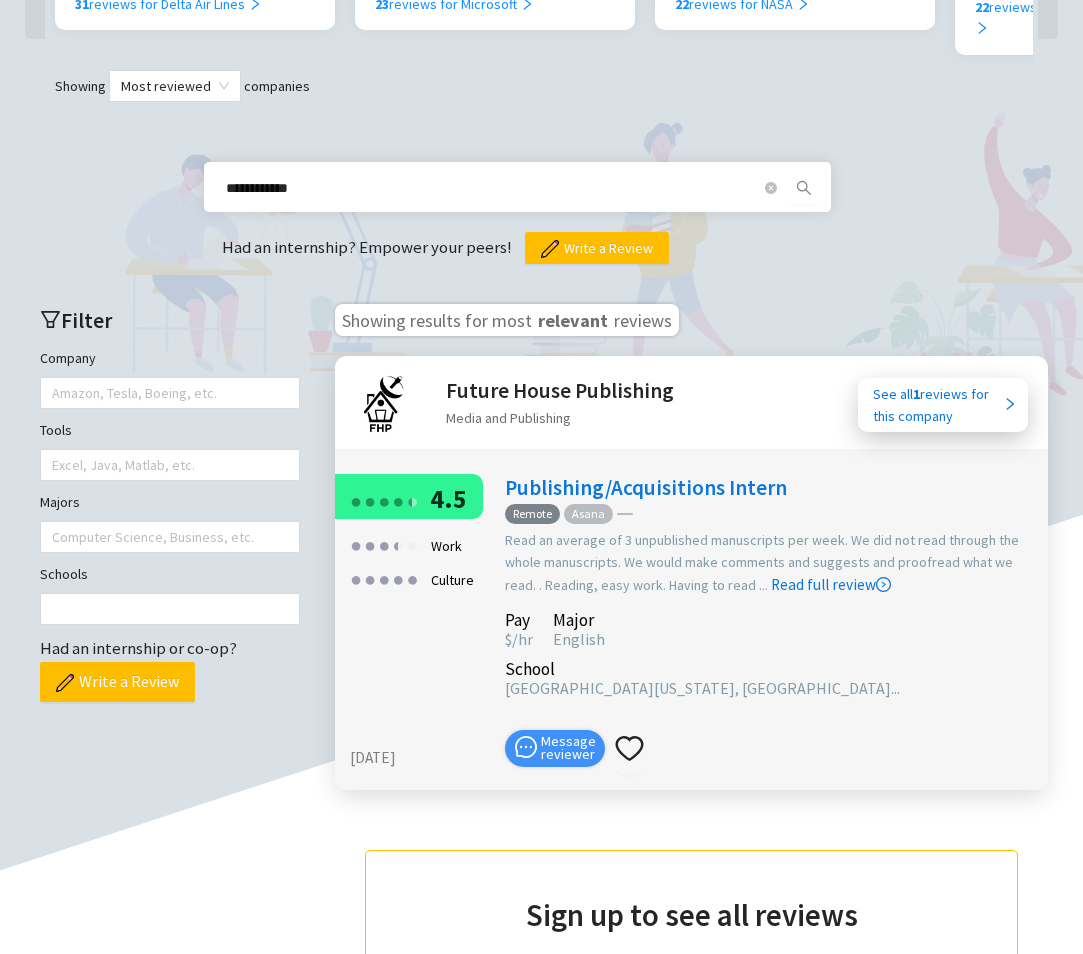 click on "Publishing/Acquisitions Intern" at bounding box center (646, 487) 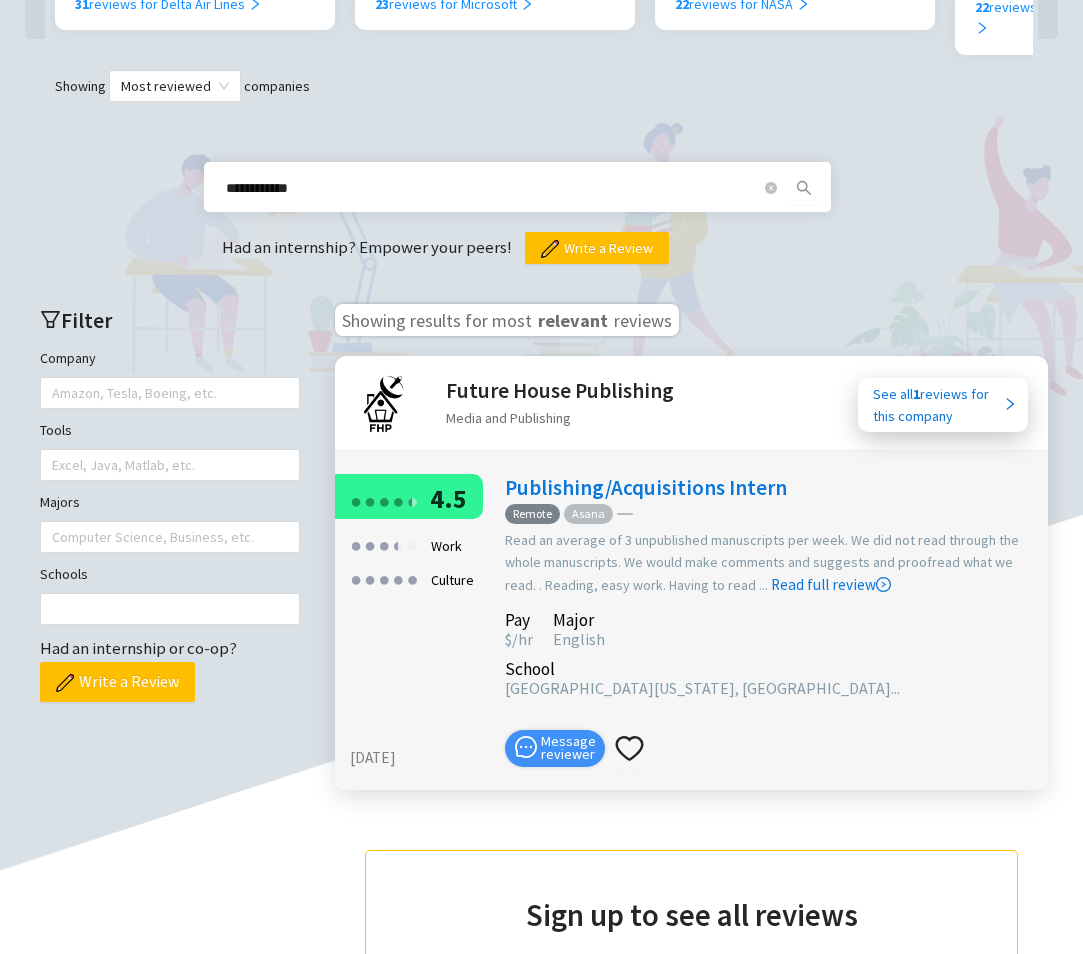 click on "Publishing/Acquisitions Intern" at bounding box center [646, 487] 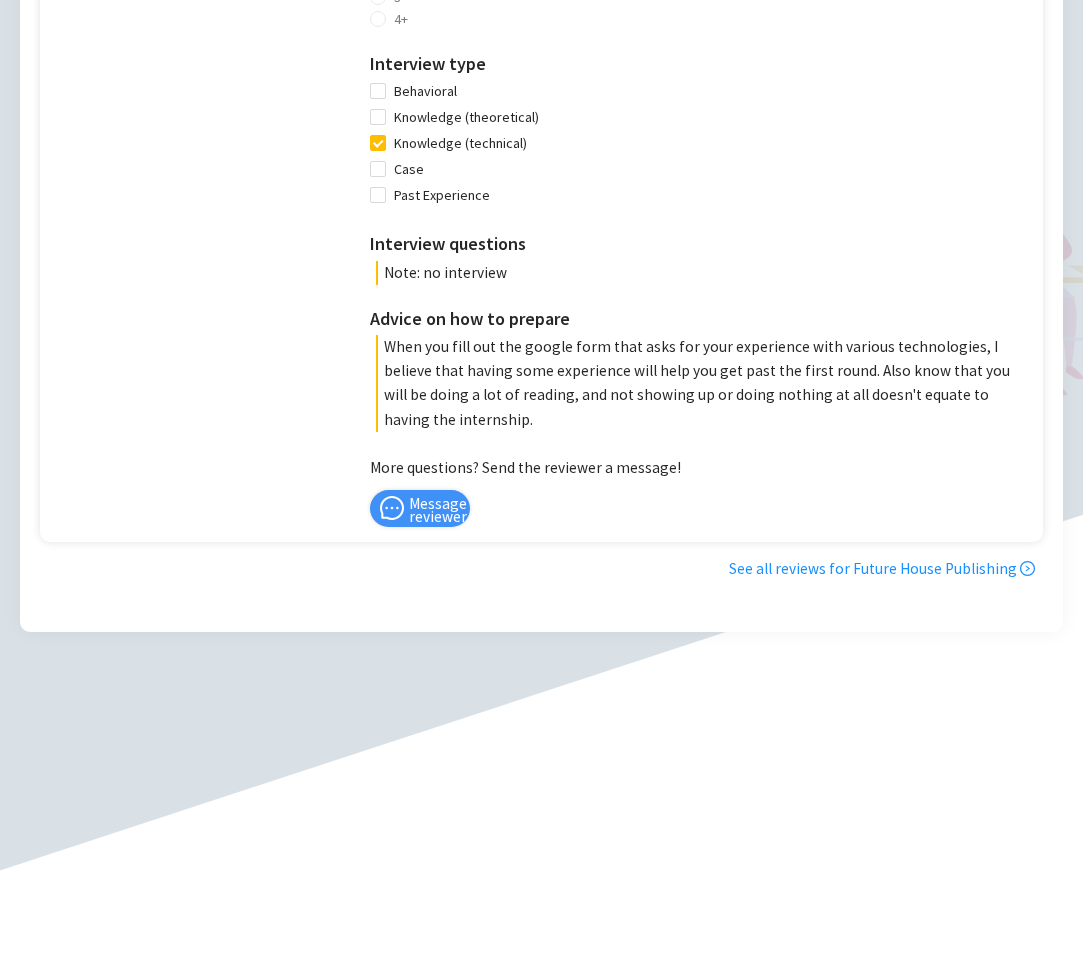 scroll, scrollTop: 1806, scrollLeft: 0, axis: vertical 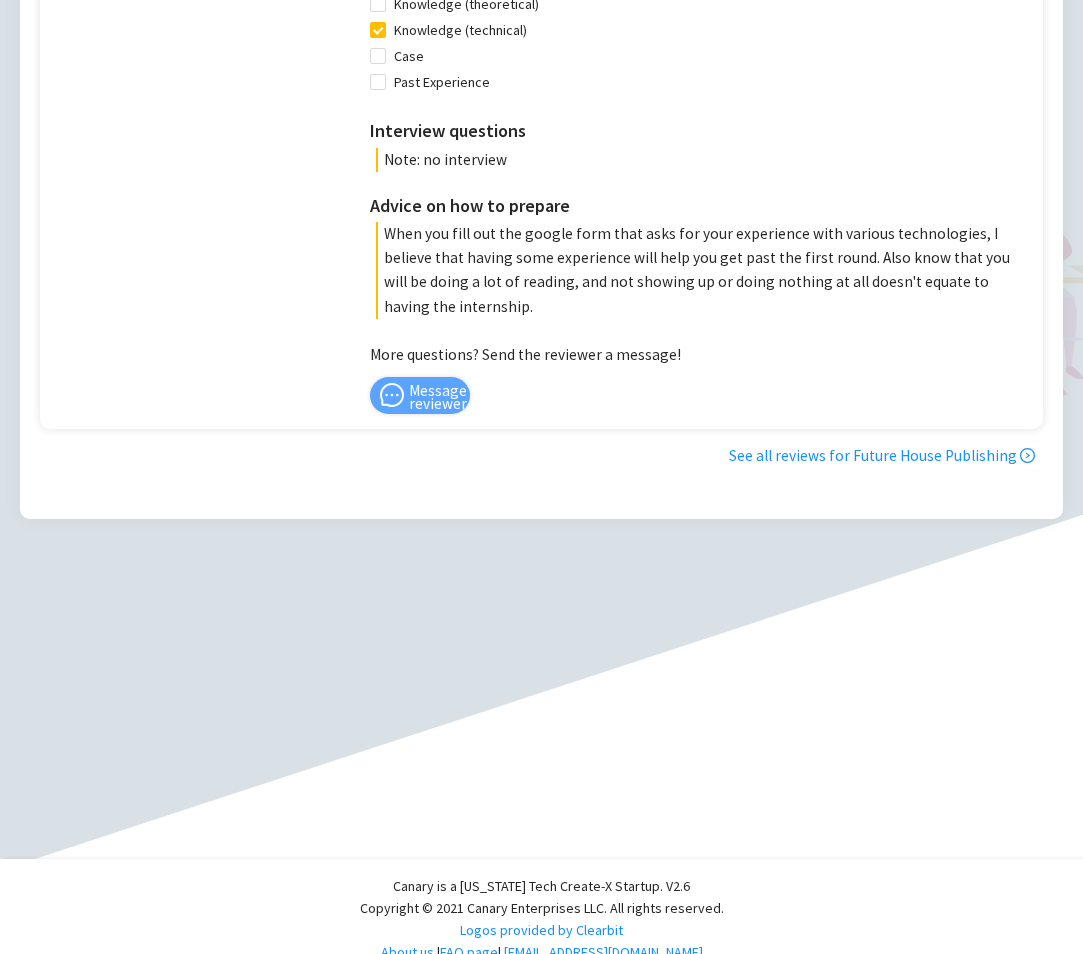 click on "Message reviewer" at bounding box center [420, 395] 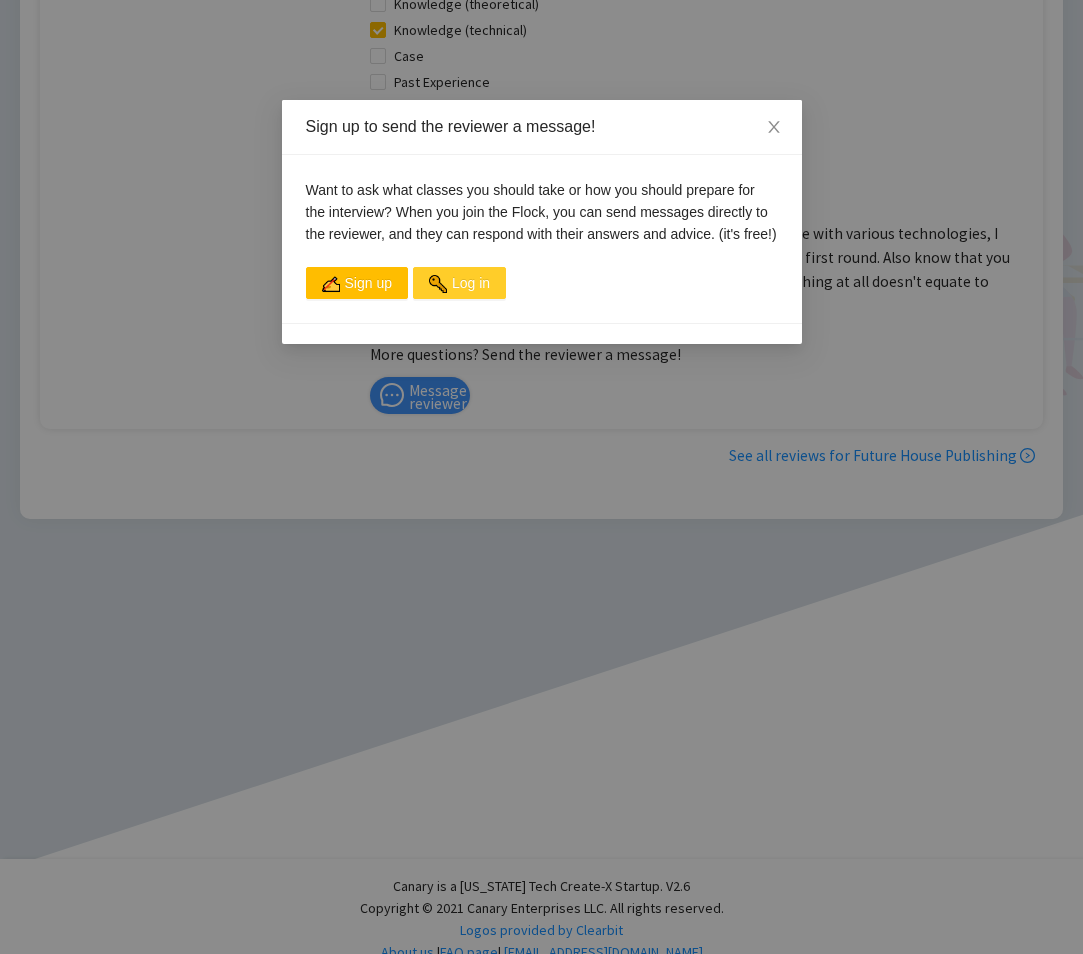 click on "Log in" at bounding box center (471, 283) 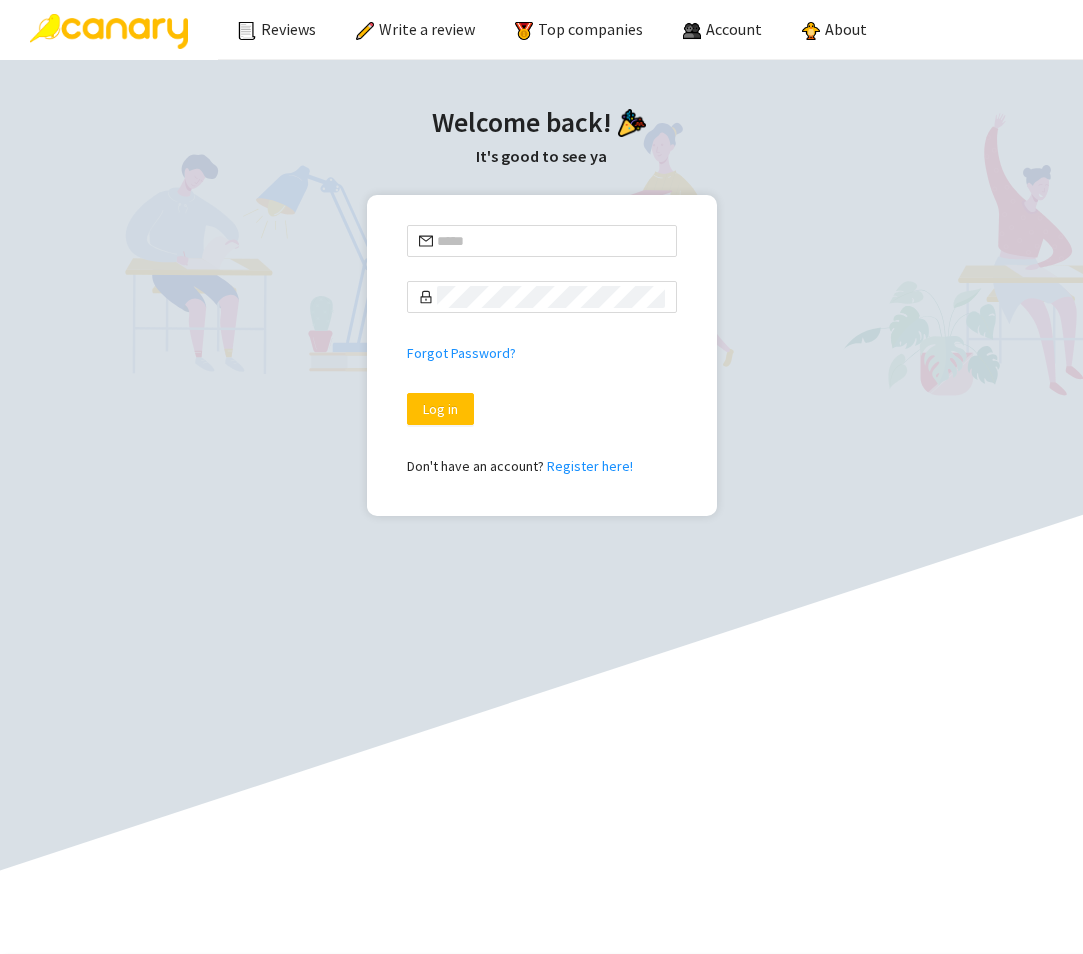 scroll, scrollTop: 0, scrollLeft: 0, axis: both 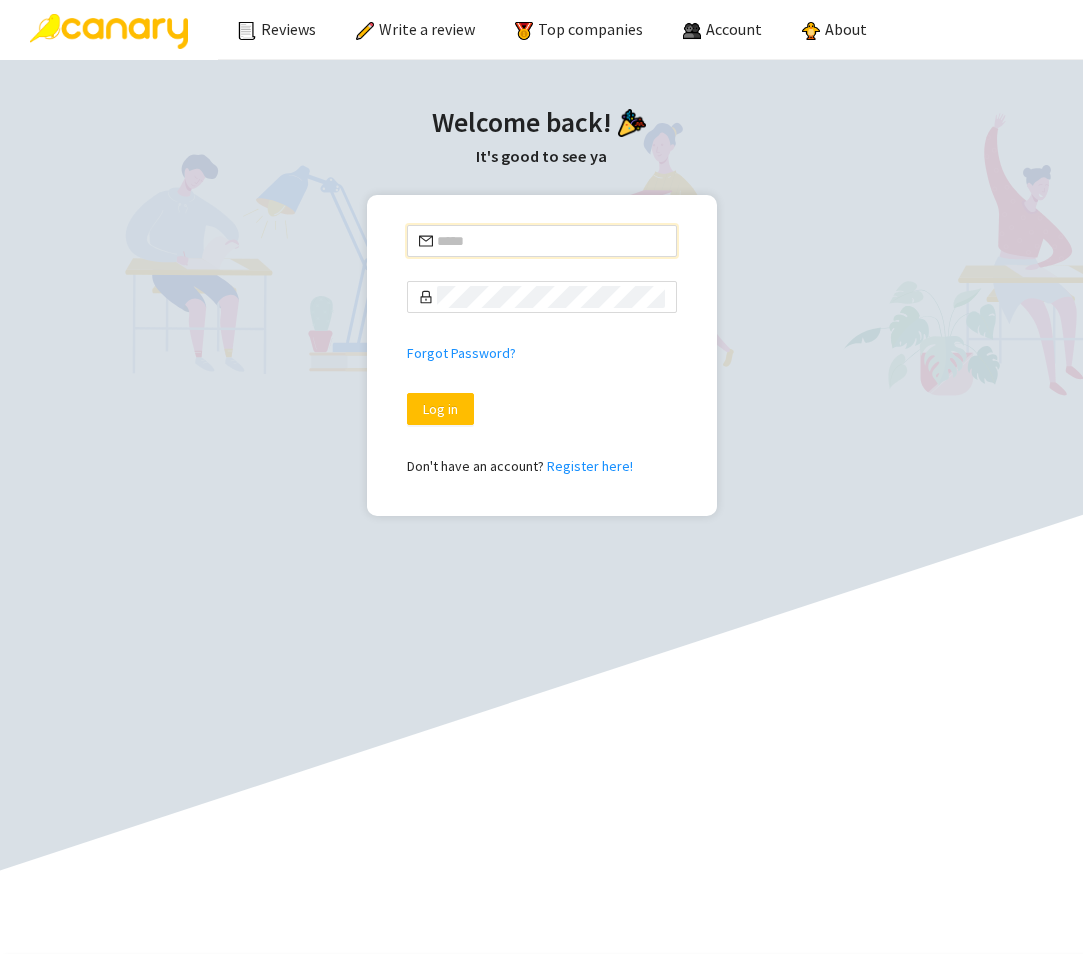 type on "**********" 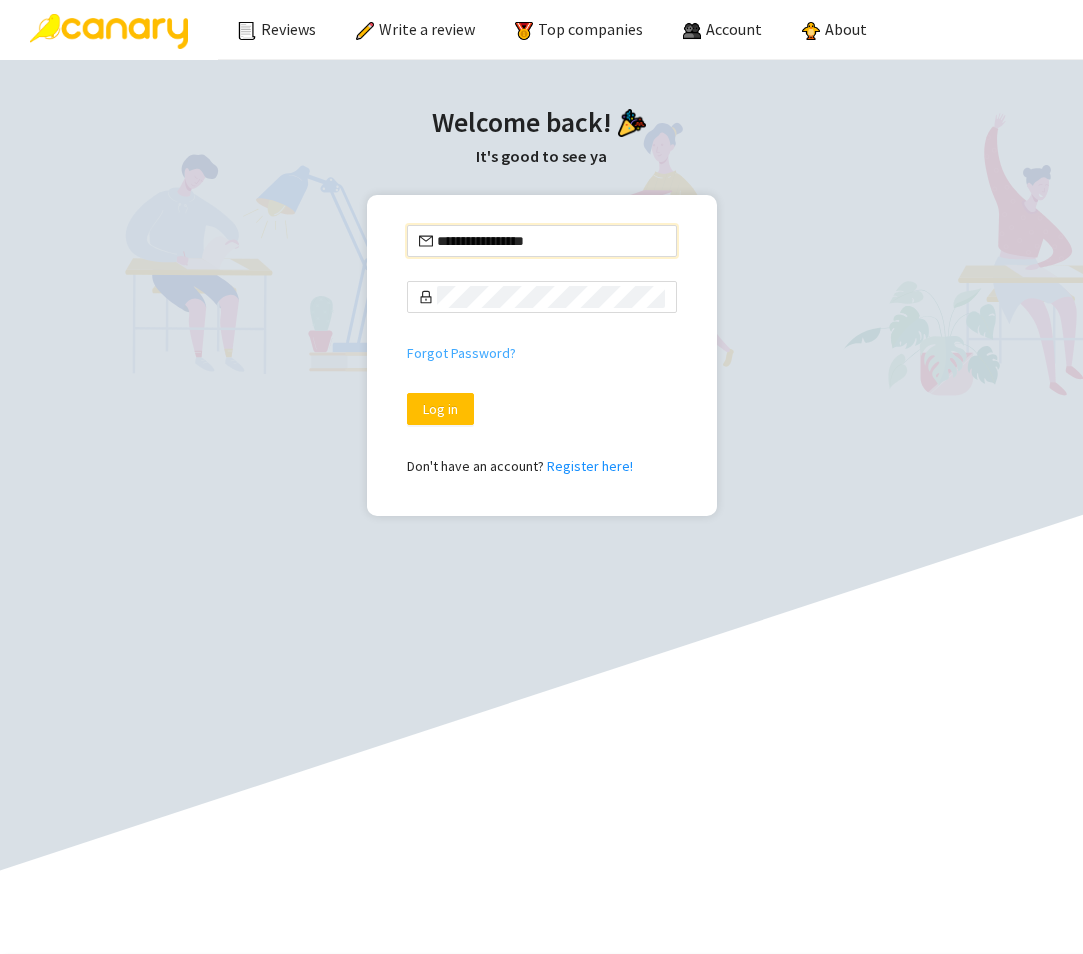click on "Forgot Password?" at bounding box center [461, 353] 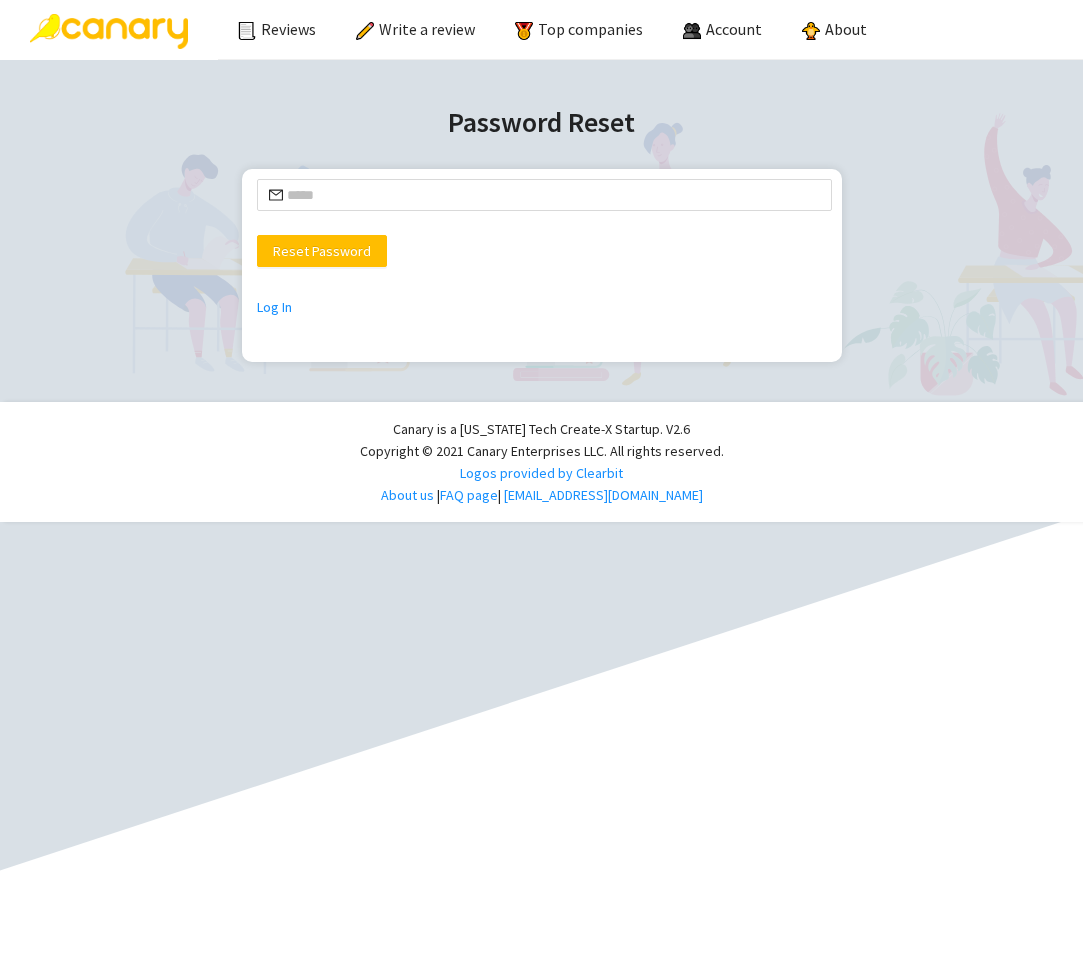 click at bounding box center (553, 195) 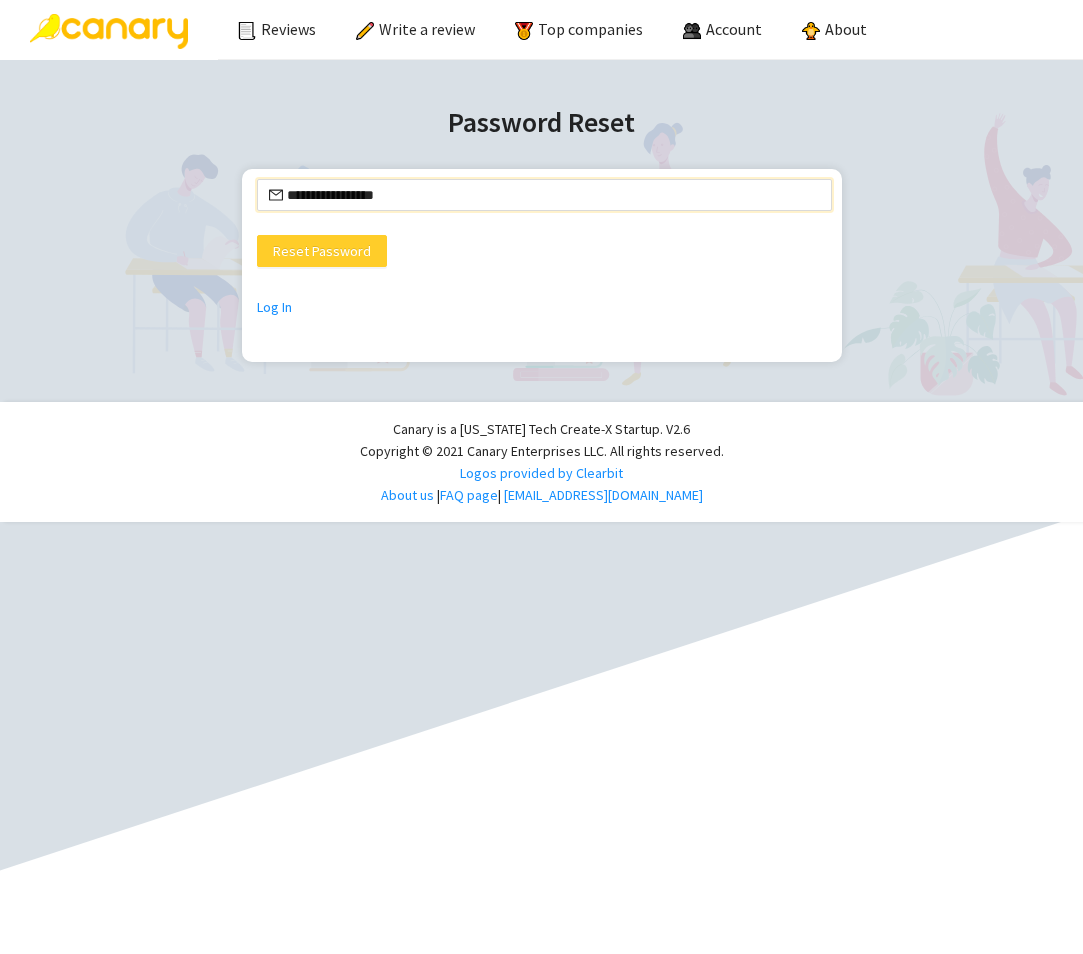 click on "Reset Password" at bounding box center [322, 251] 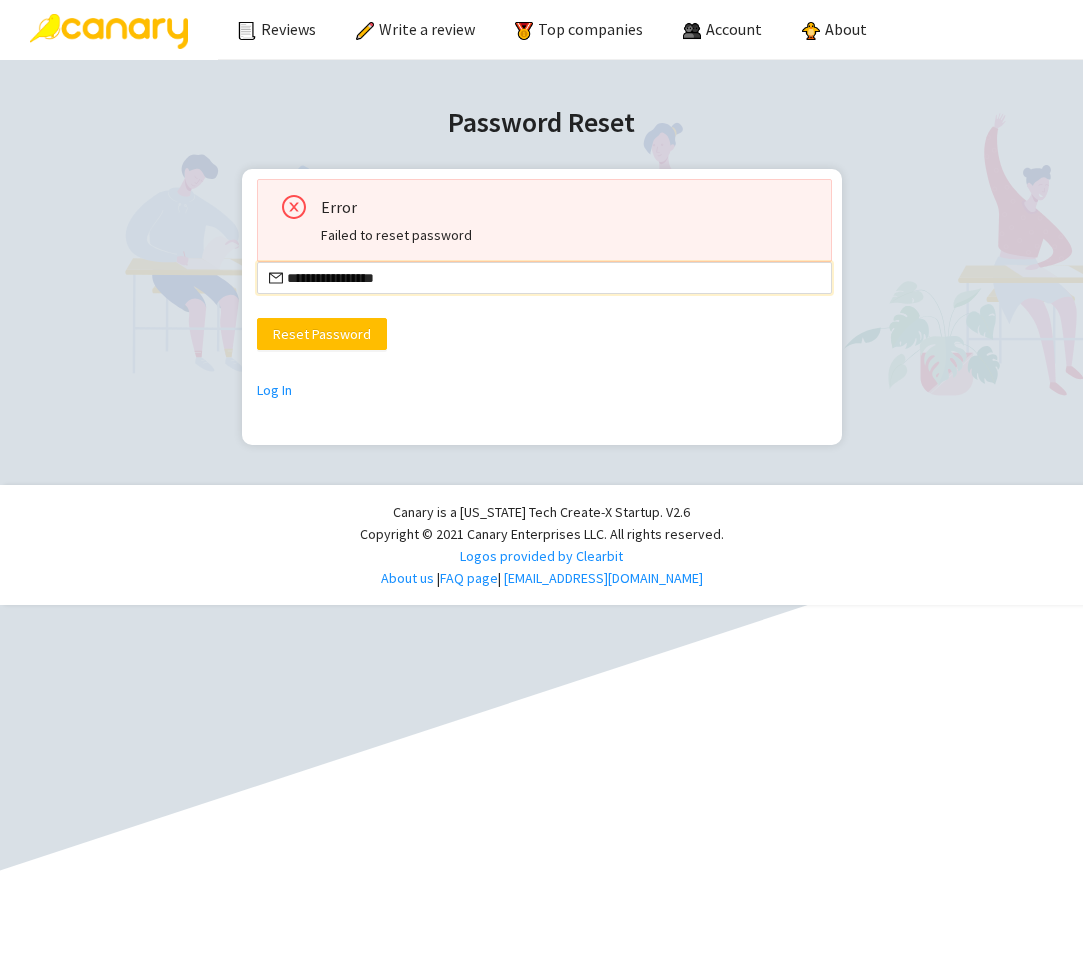 click on "**********" at bounding box center (553, 278) 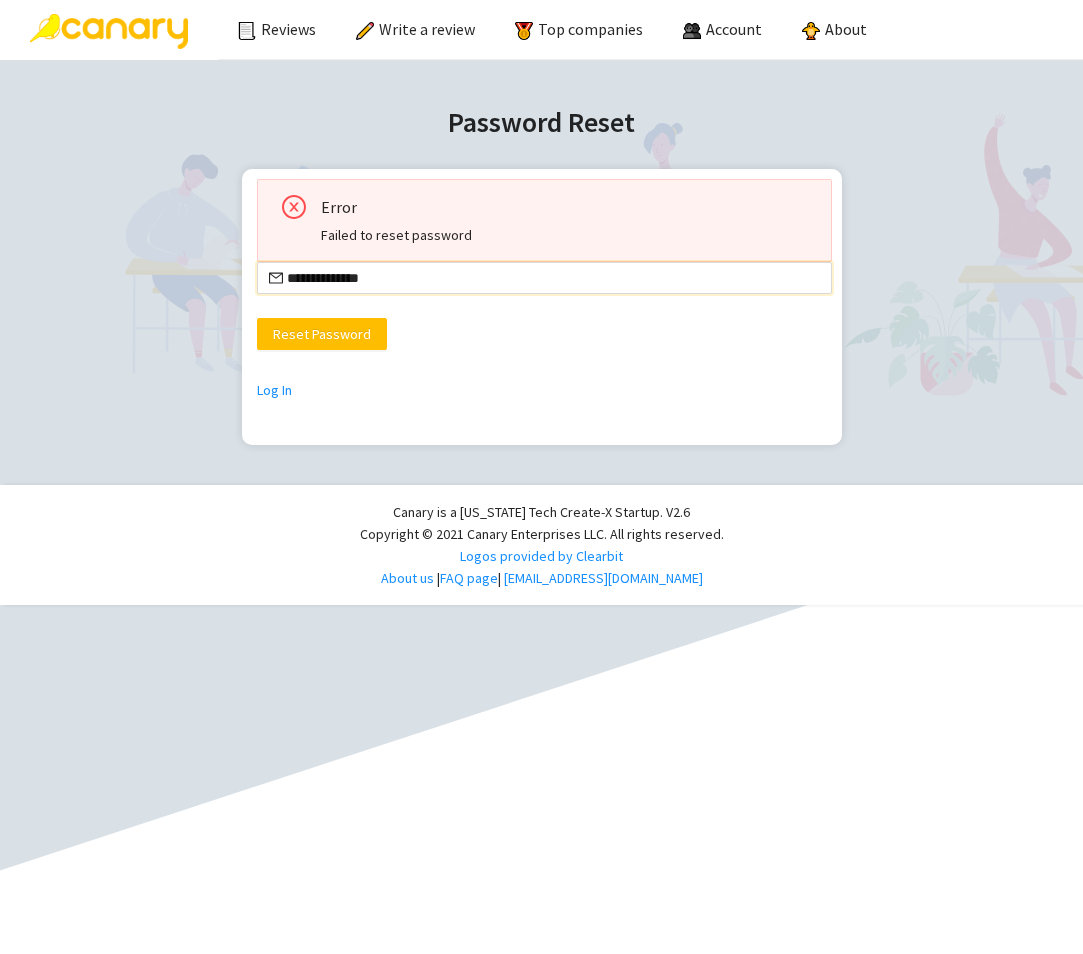 type on "**********" 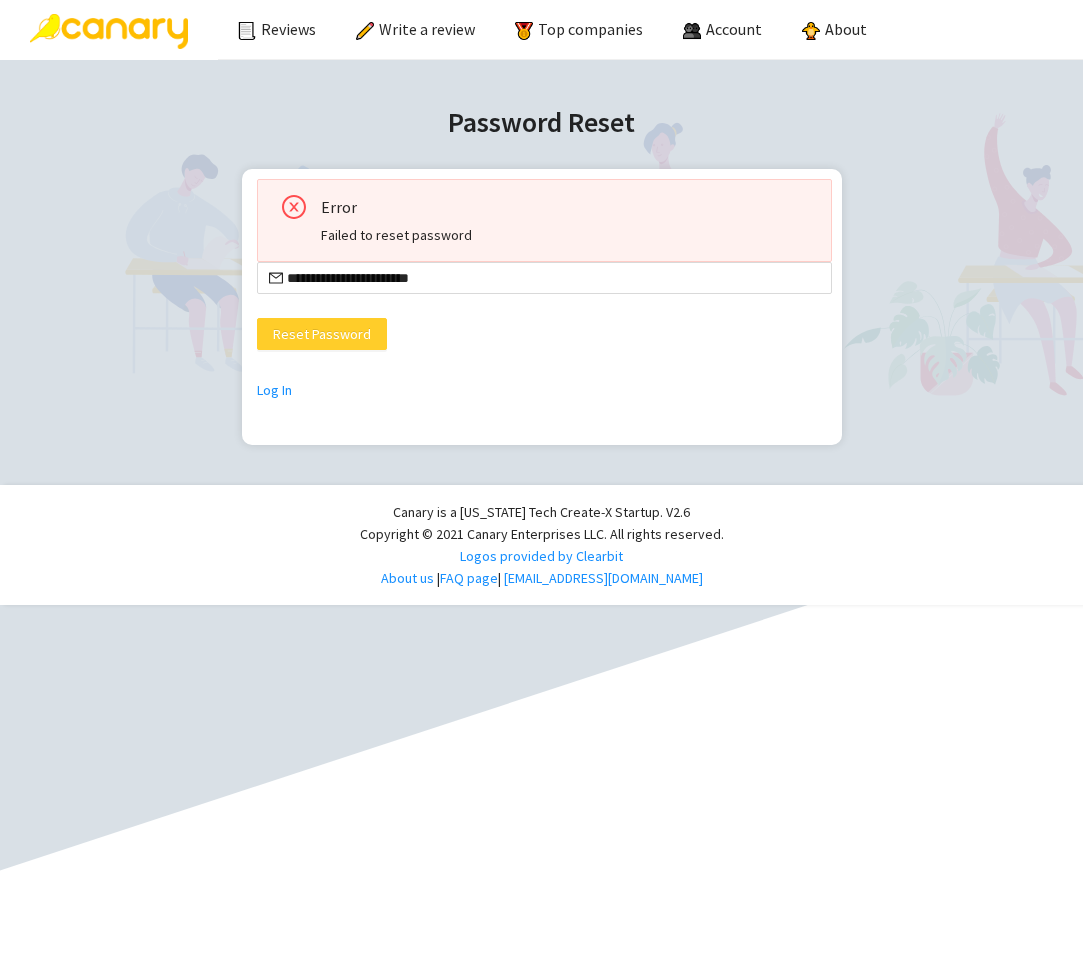 type 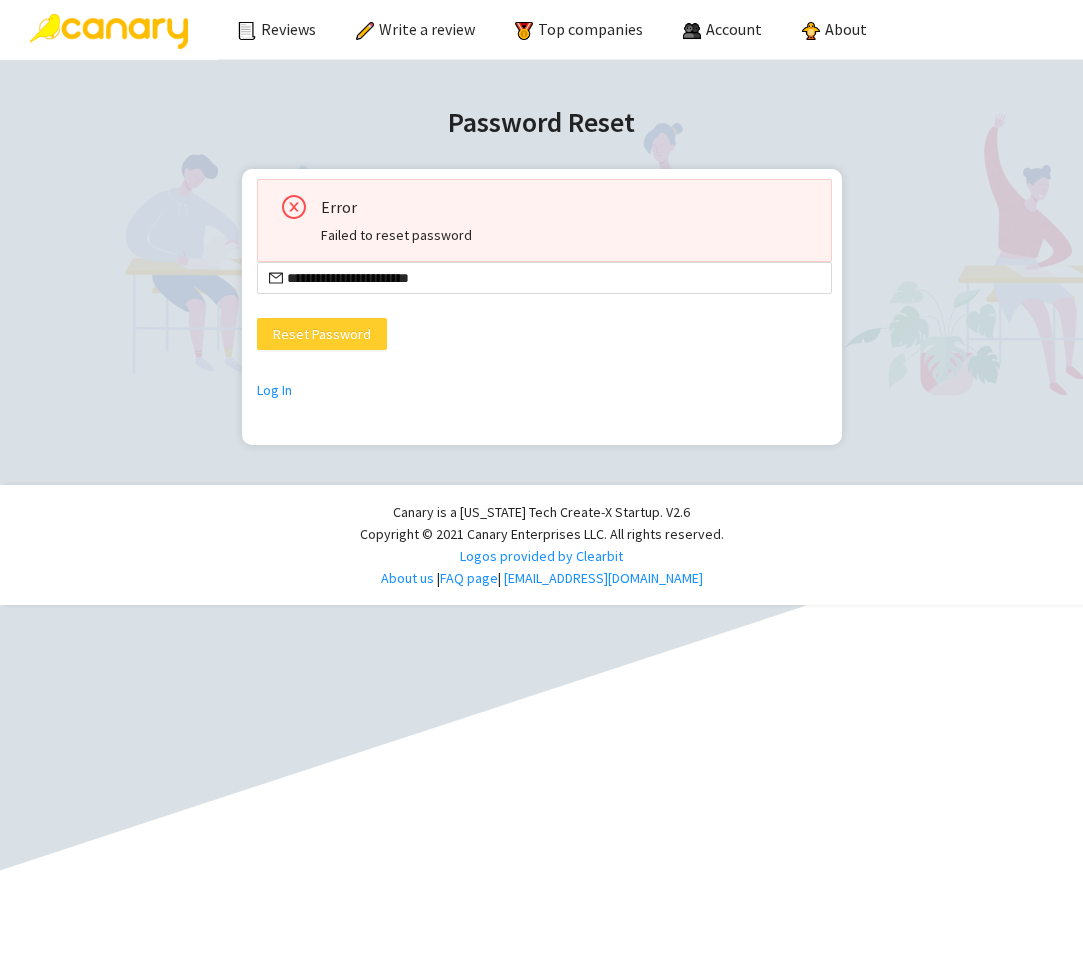 click on "Reset Password" at bounding box center [322, 334] 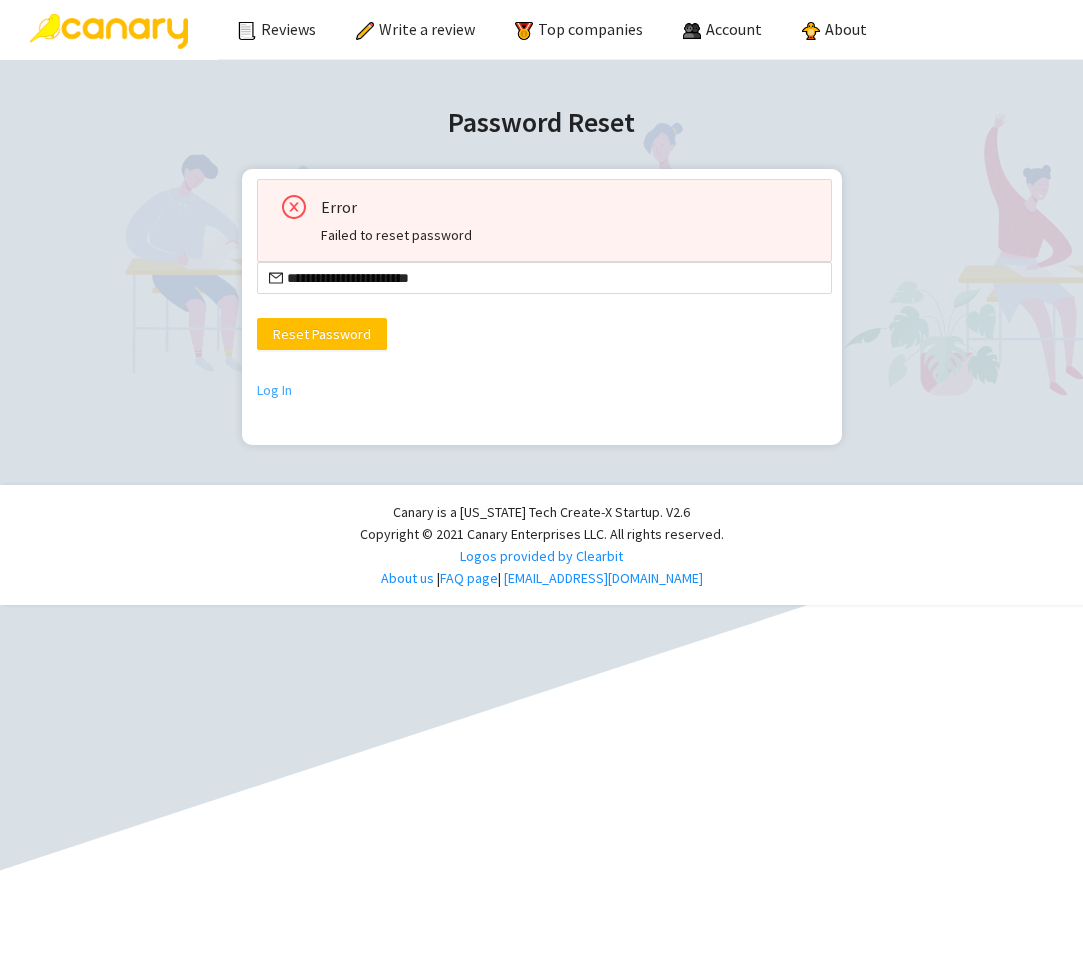click on "Log In" at bounding box center [274, 390] 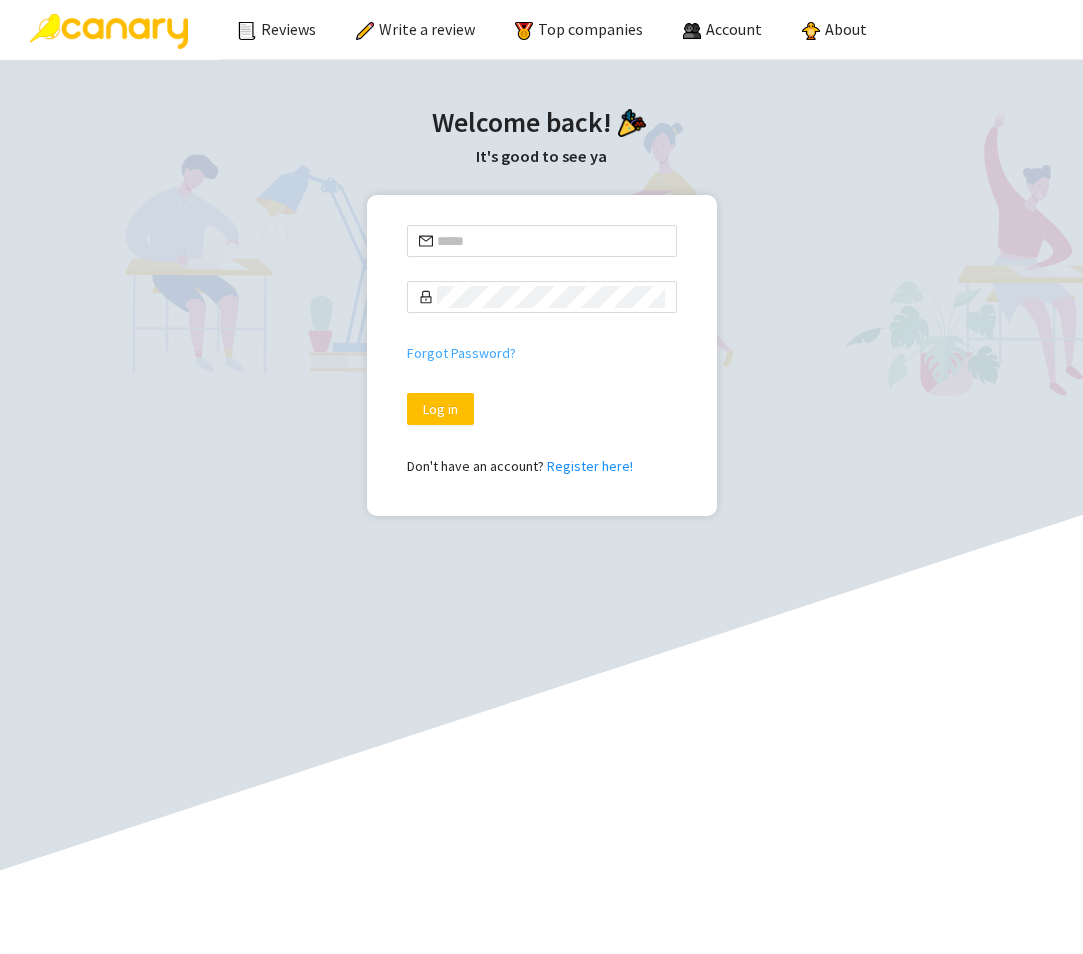 click on "Forgot Password?" at bounding box center [461, 353] 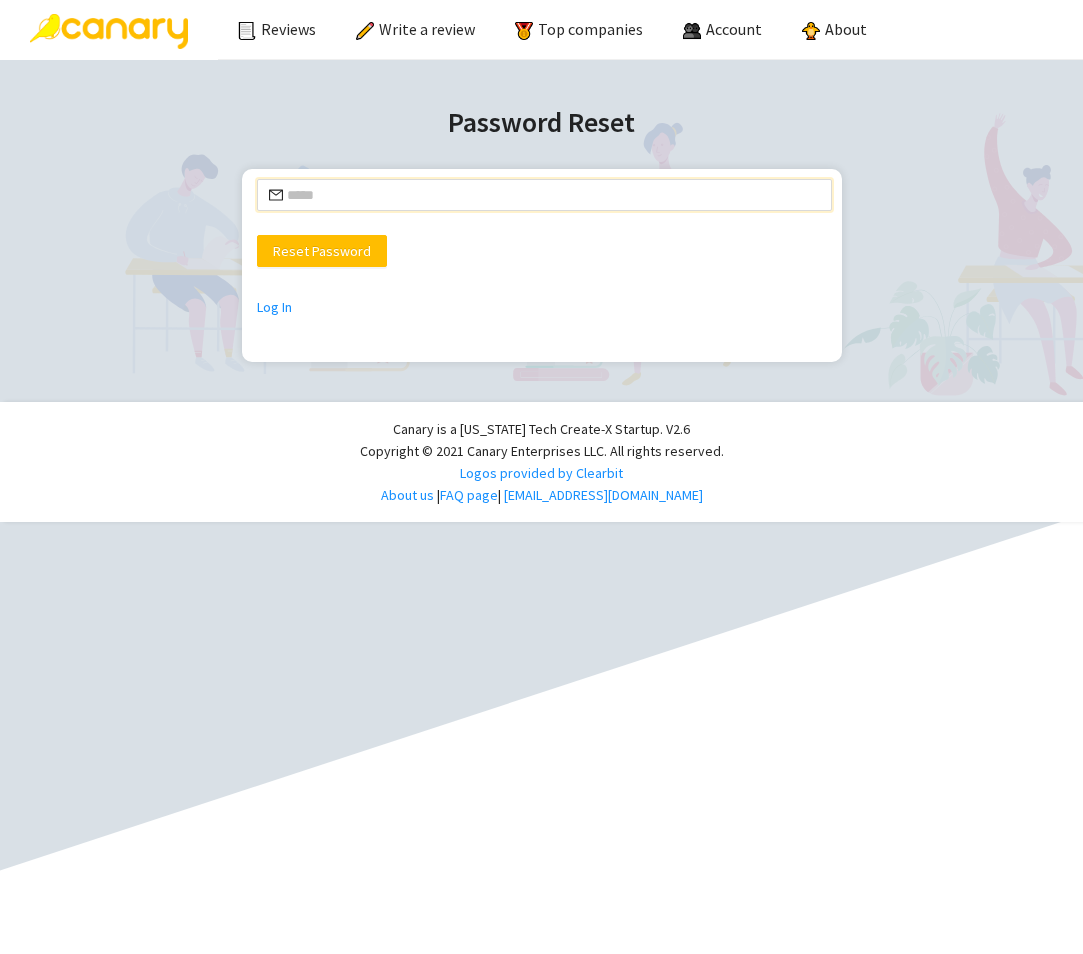 click at bounding box center (553, 195) 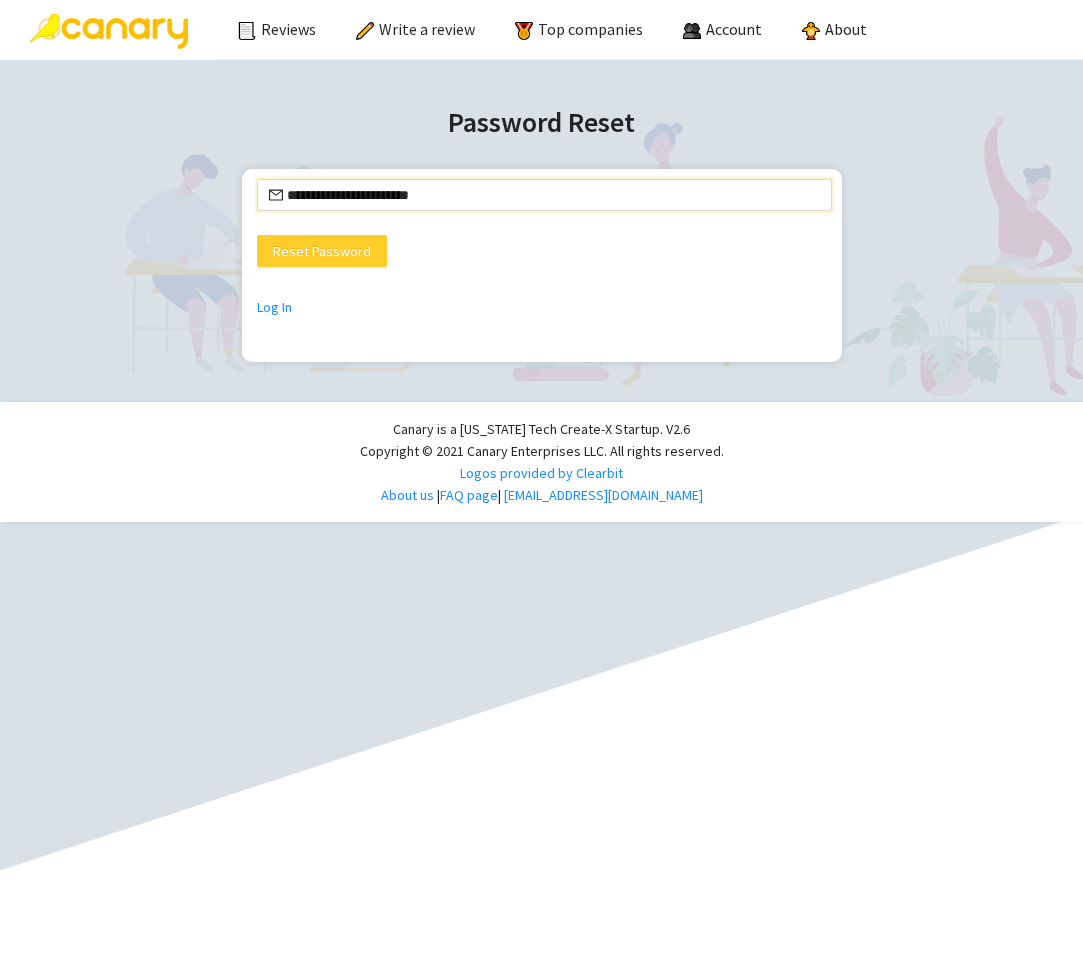 click on "Reset Password" at bounding box center (322, 251) 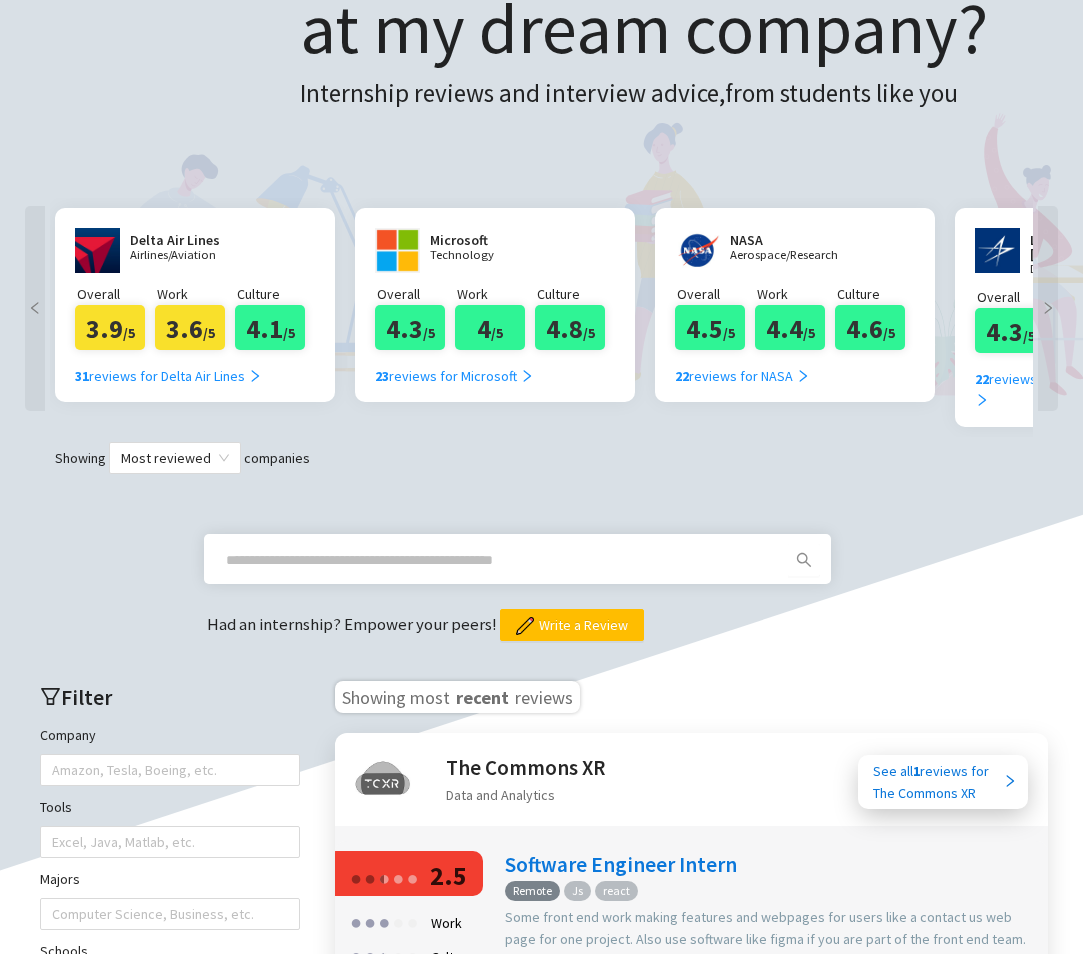 scroll, scrollTop: 0, scrollLeft: 0, axis: both 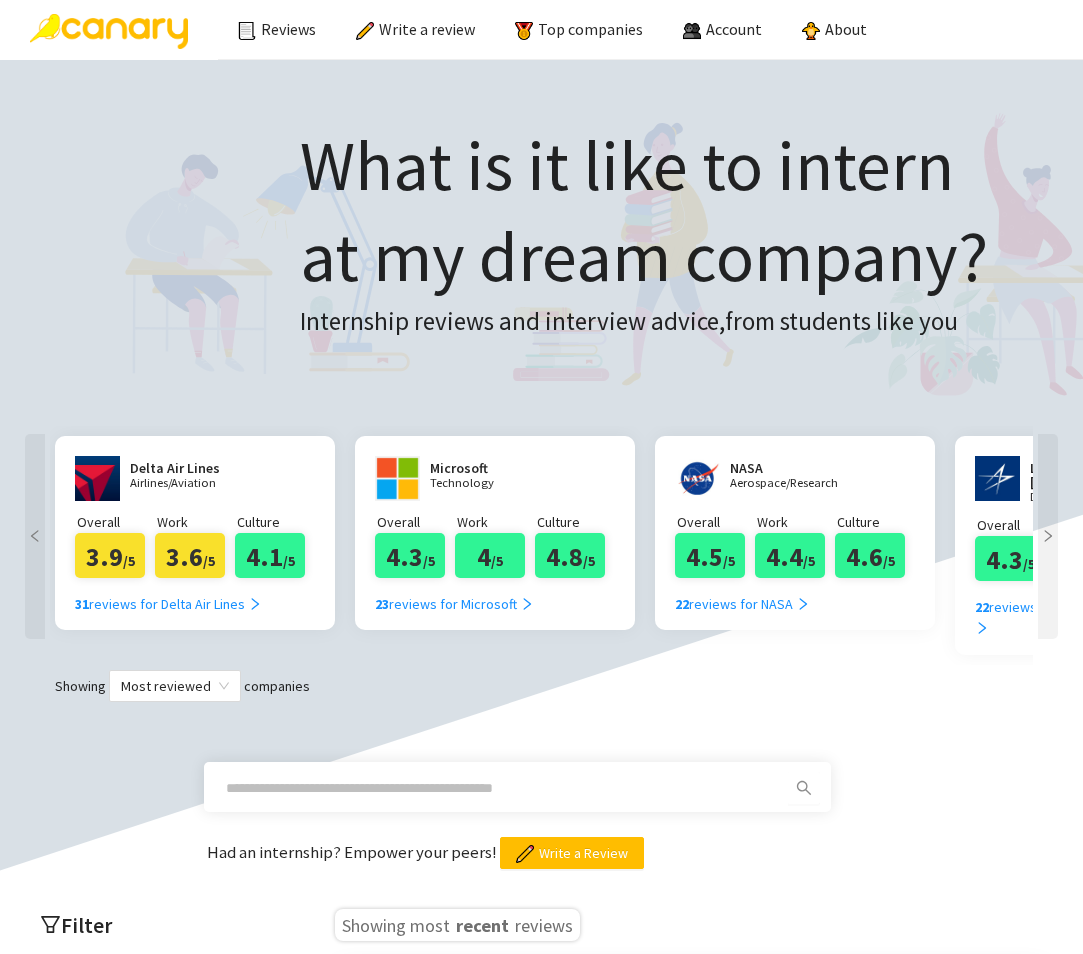 click at bounding box center (109, 31) 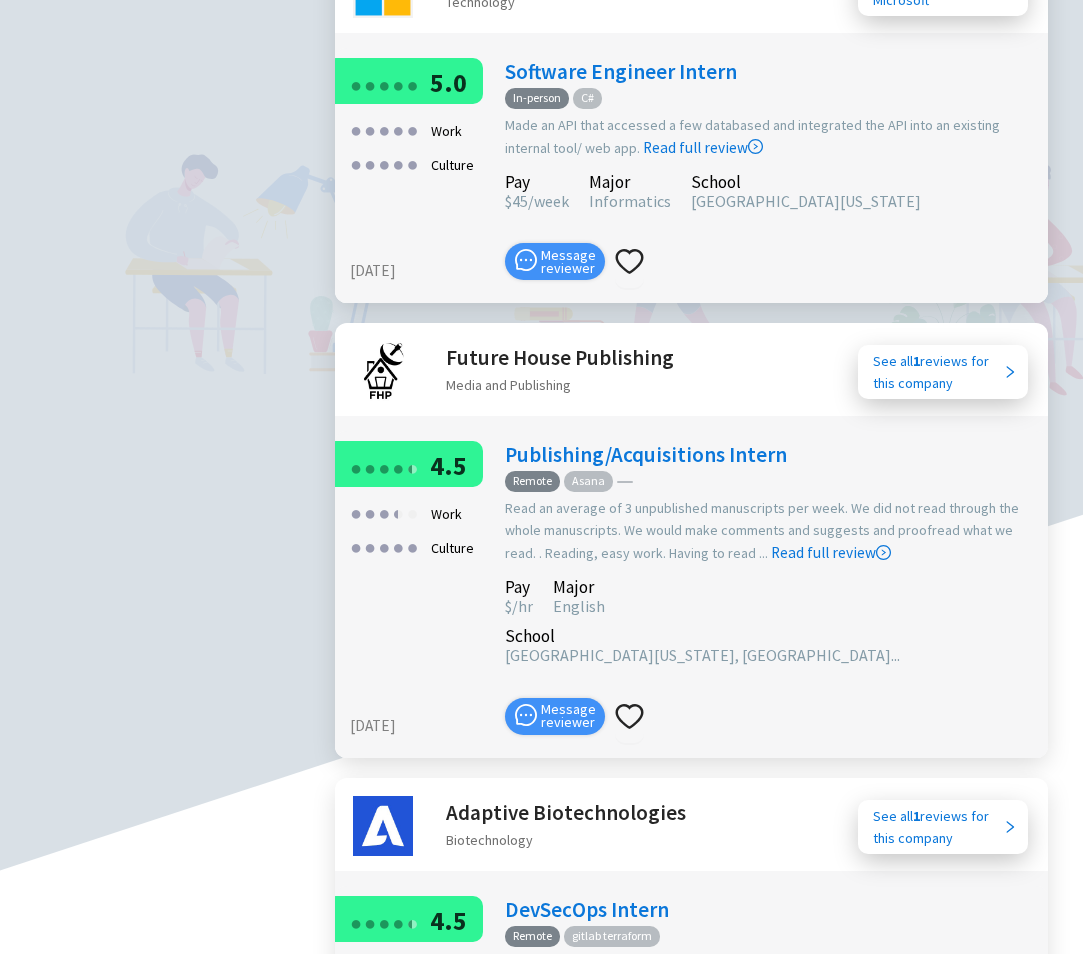scroll, scrollTop: 13016, scrollLeft: 0, axis: vertical 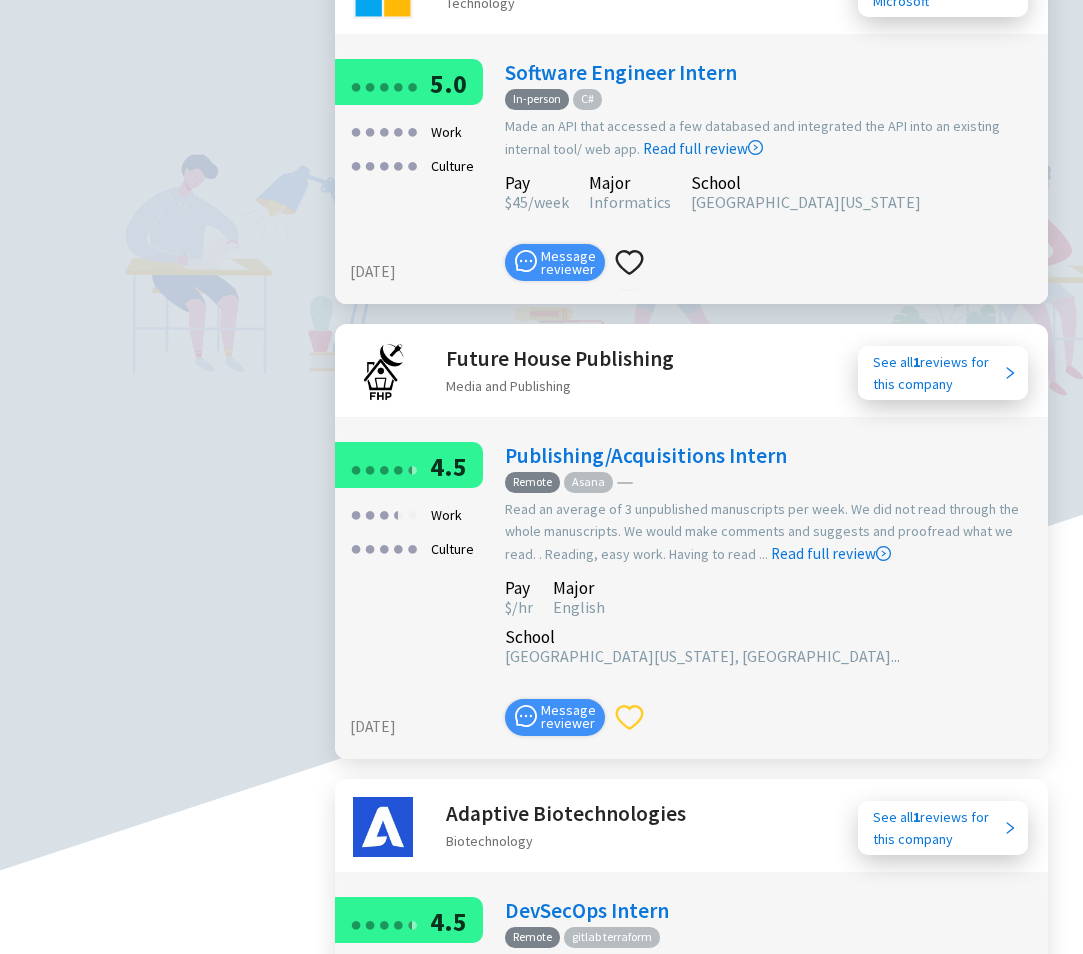 click 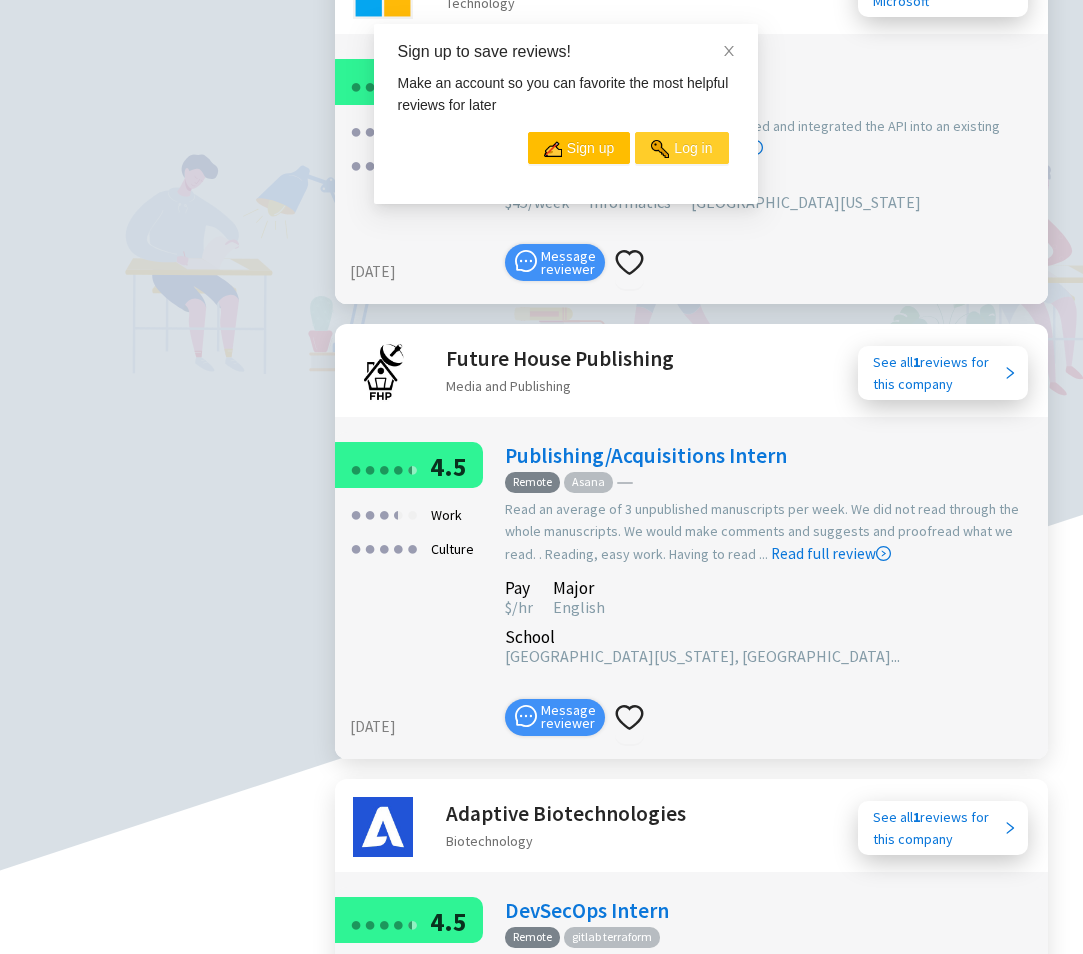 click at bounding box center [660, 149] 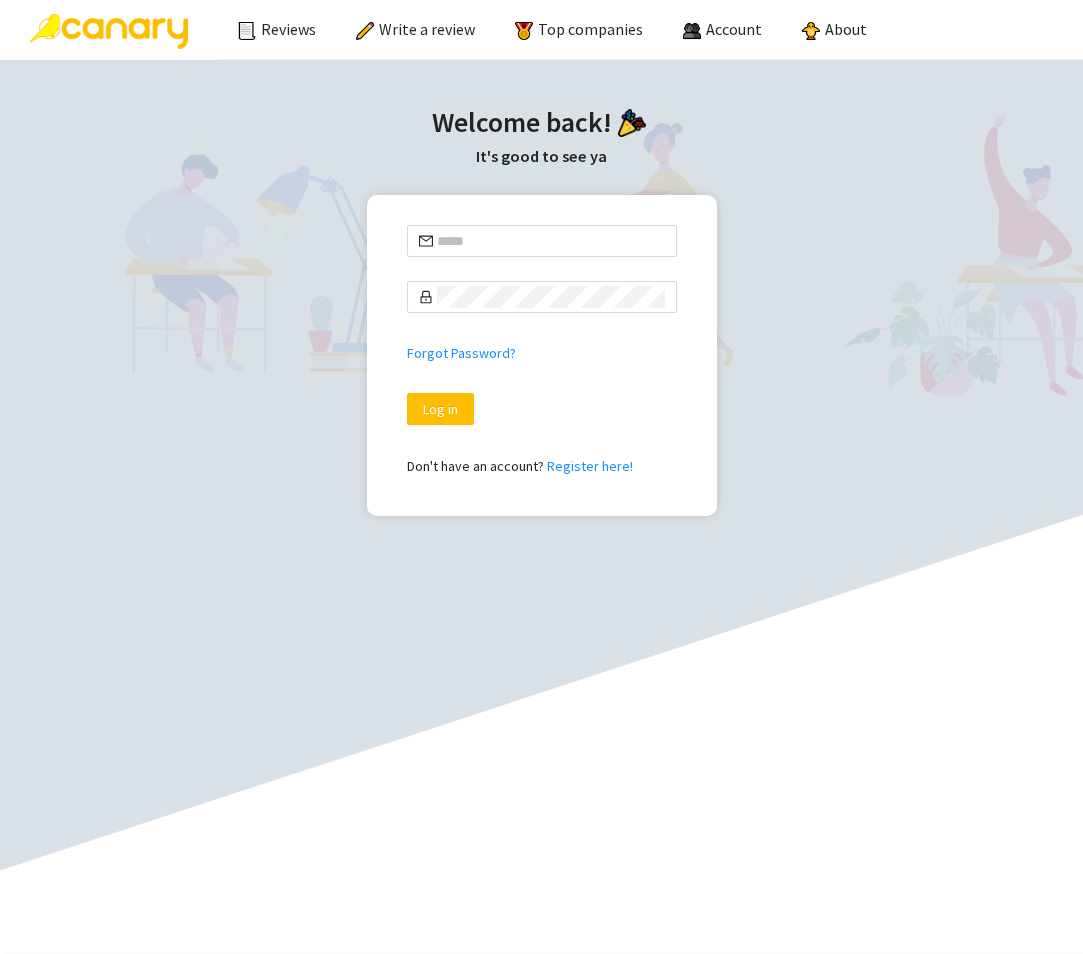 scroll, scrollTop: 0, scrollLeft: 0, axis: both 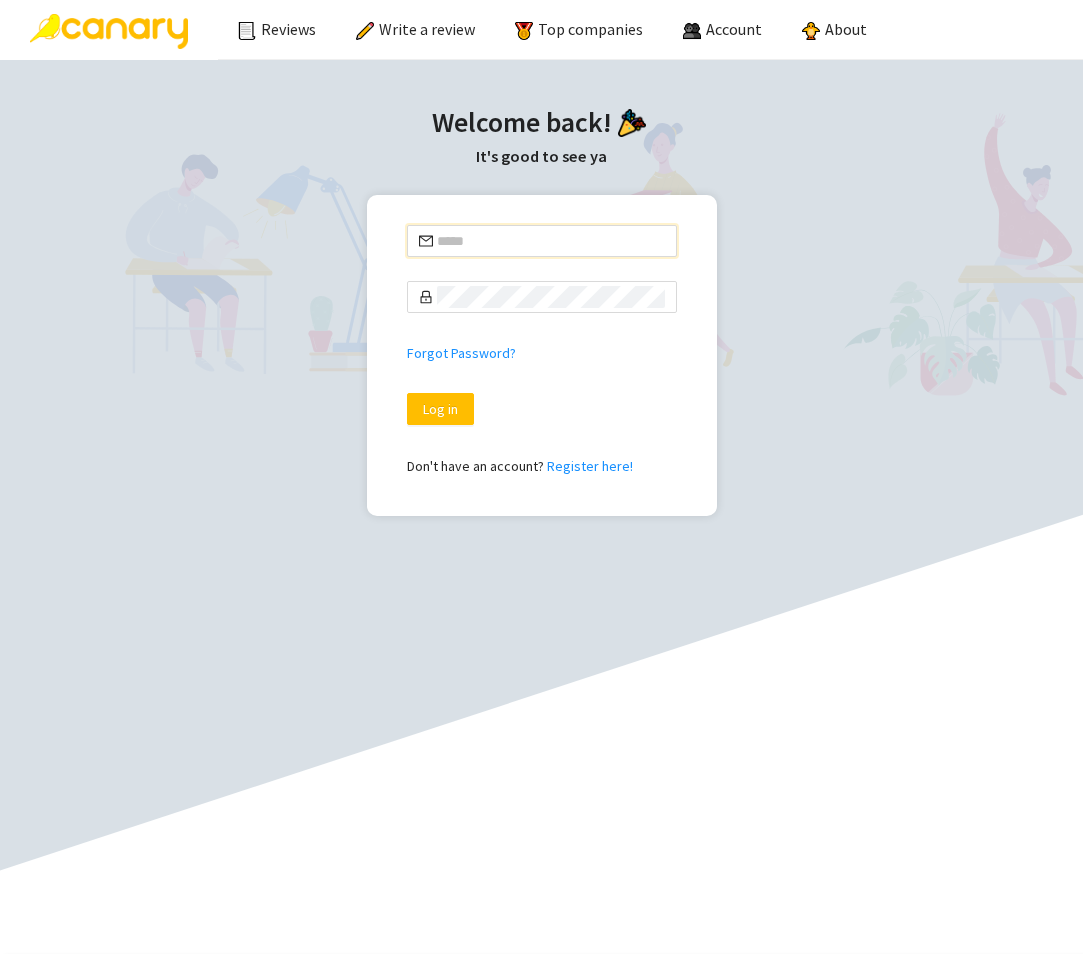 click at bounding box center (551, 241) 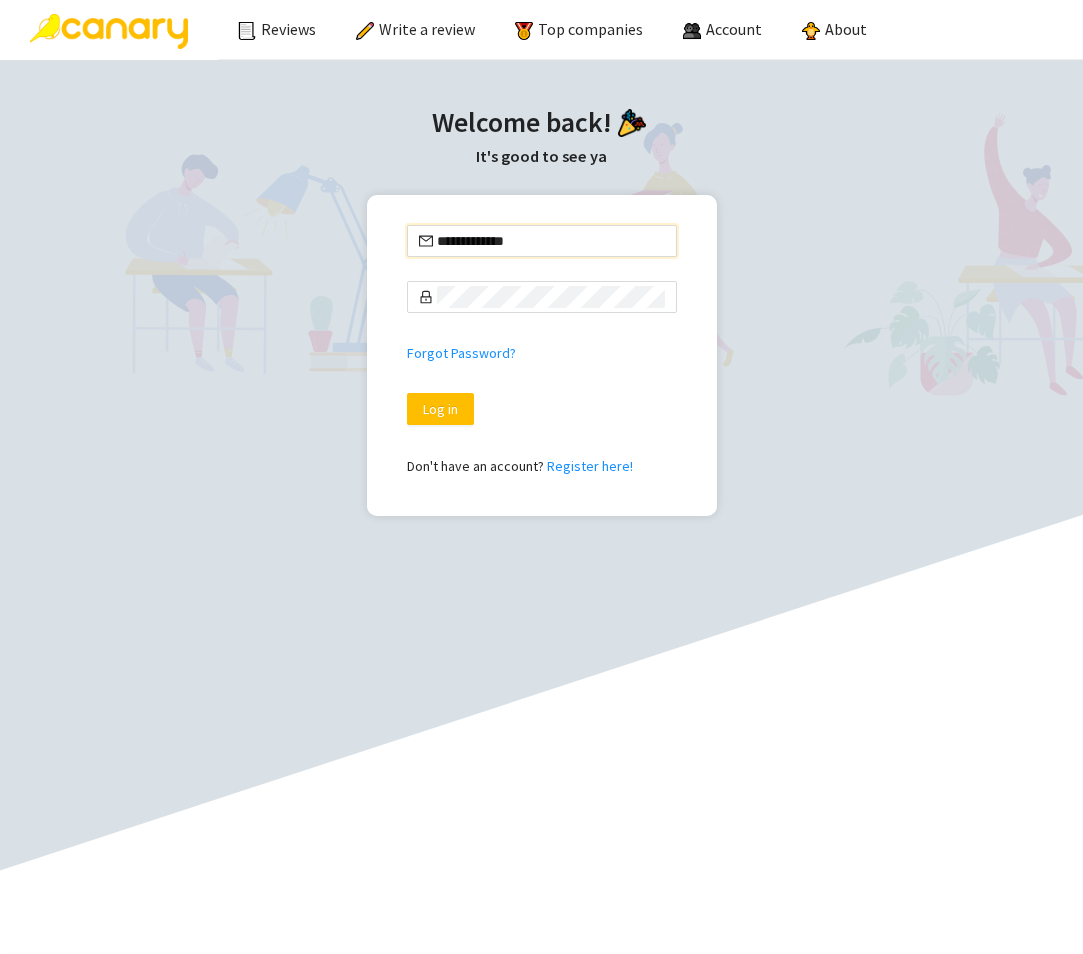 type on "**********" 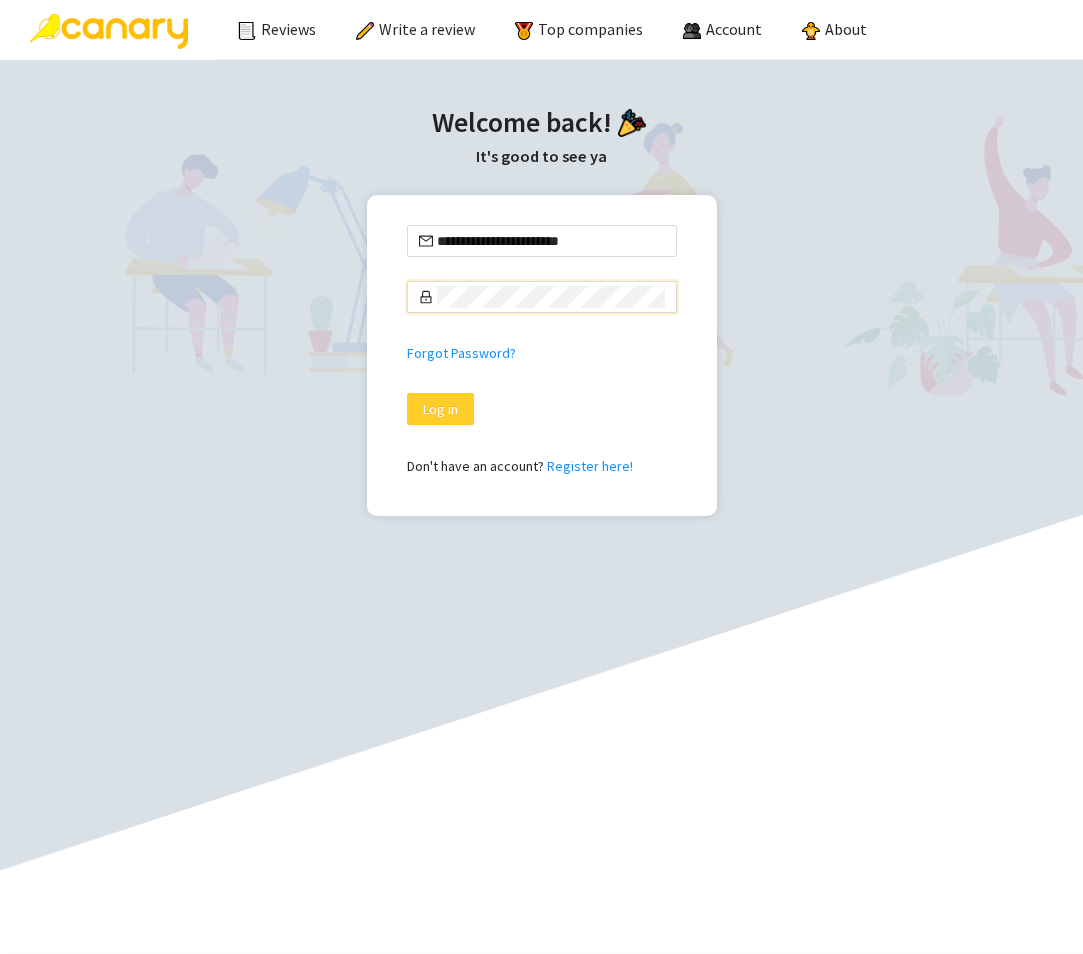 click on "Log in" at bounding box center (440, 409) 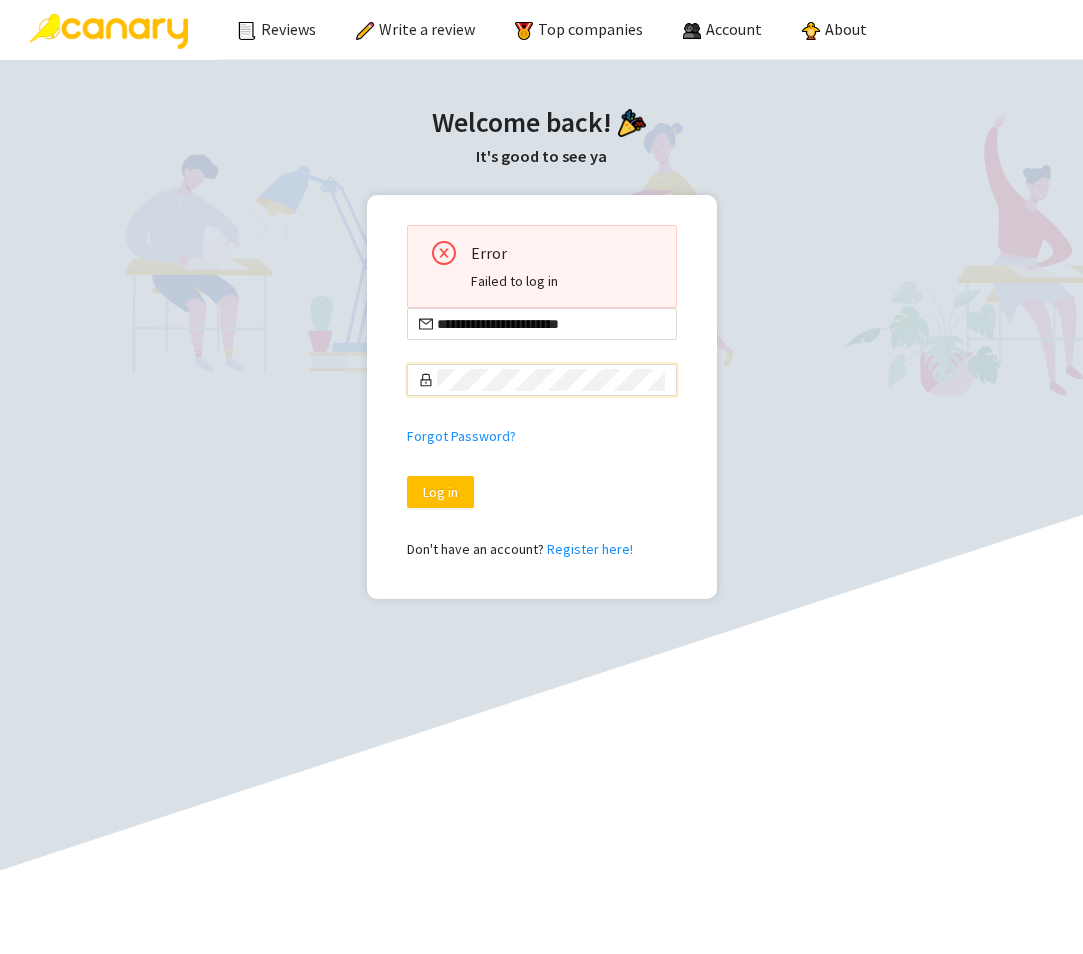 click on "**********" at bounding box center [541, 349] 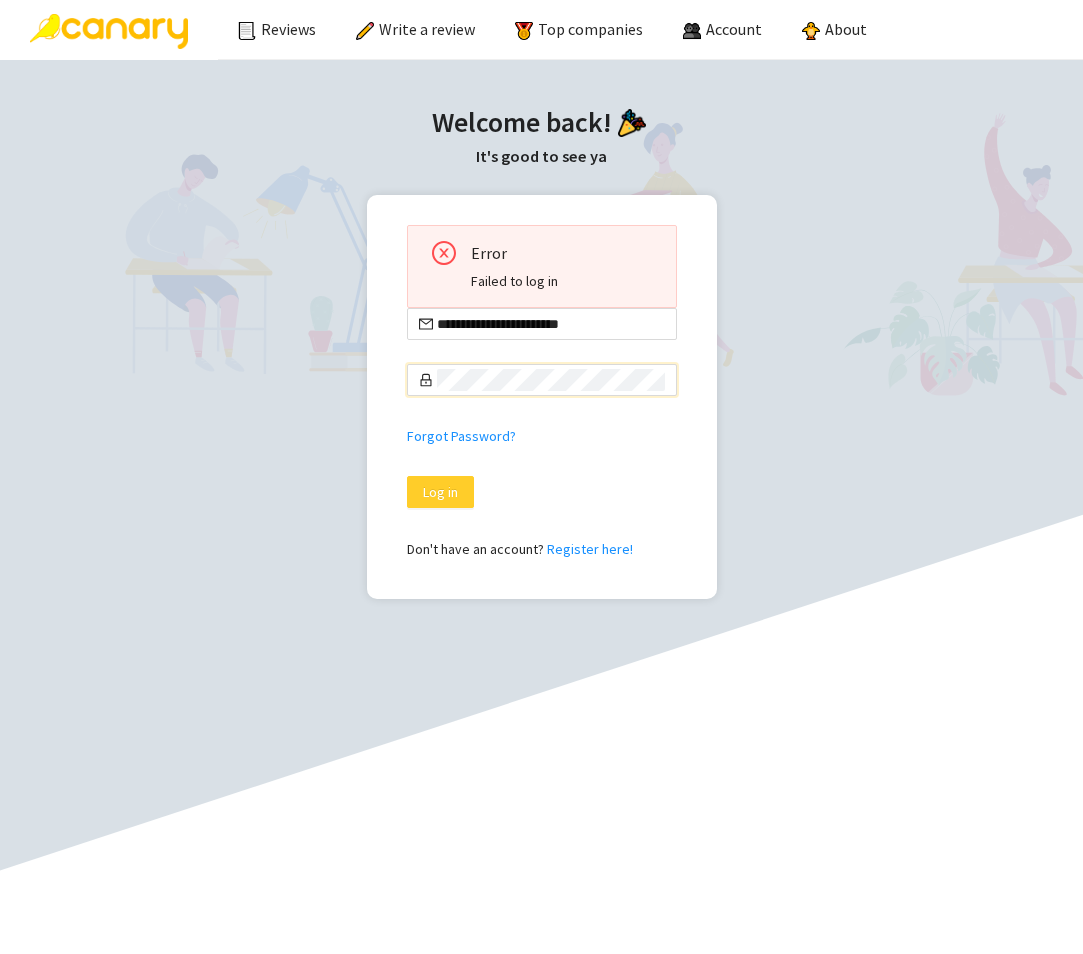 click on "Log in" at bounding box center (440, 492) 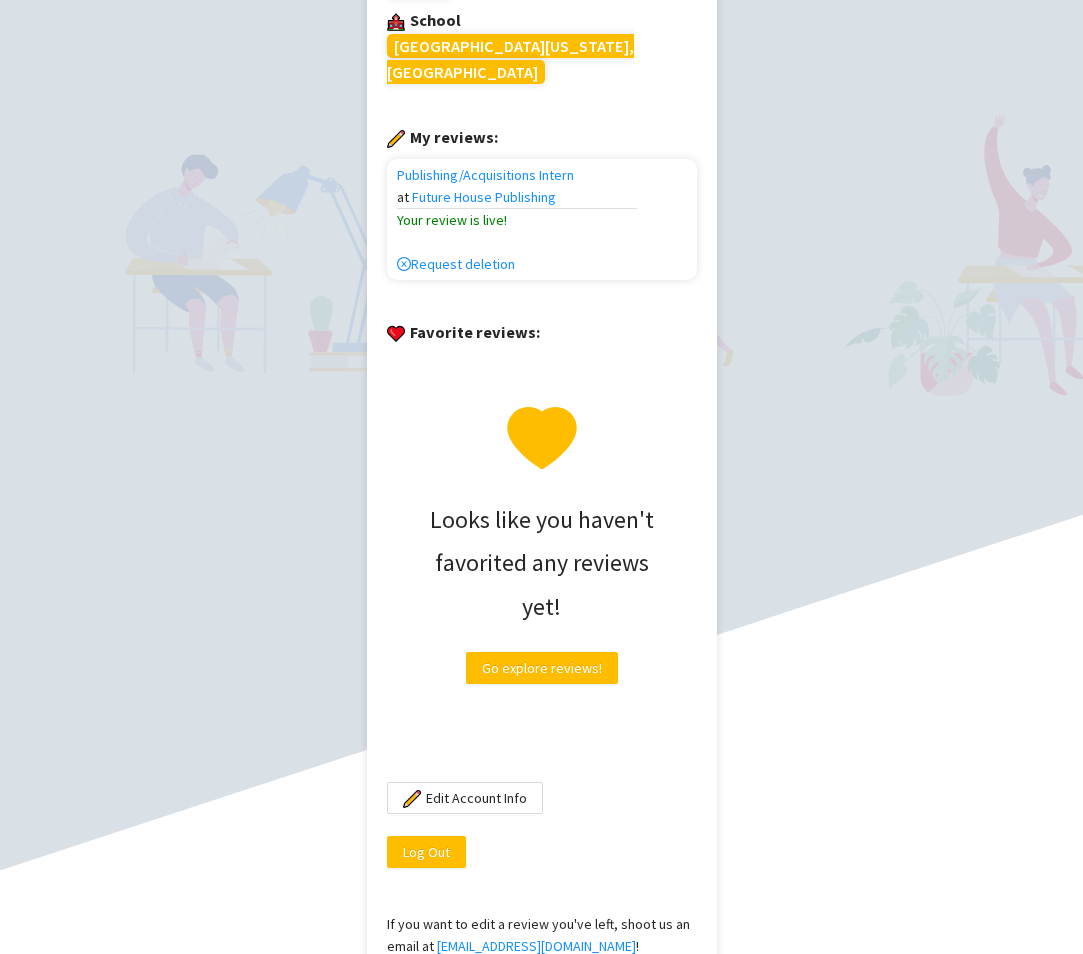 scroll, scrollTop: 600, scrollLeft: 0, axis: vertical 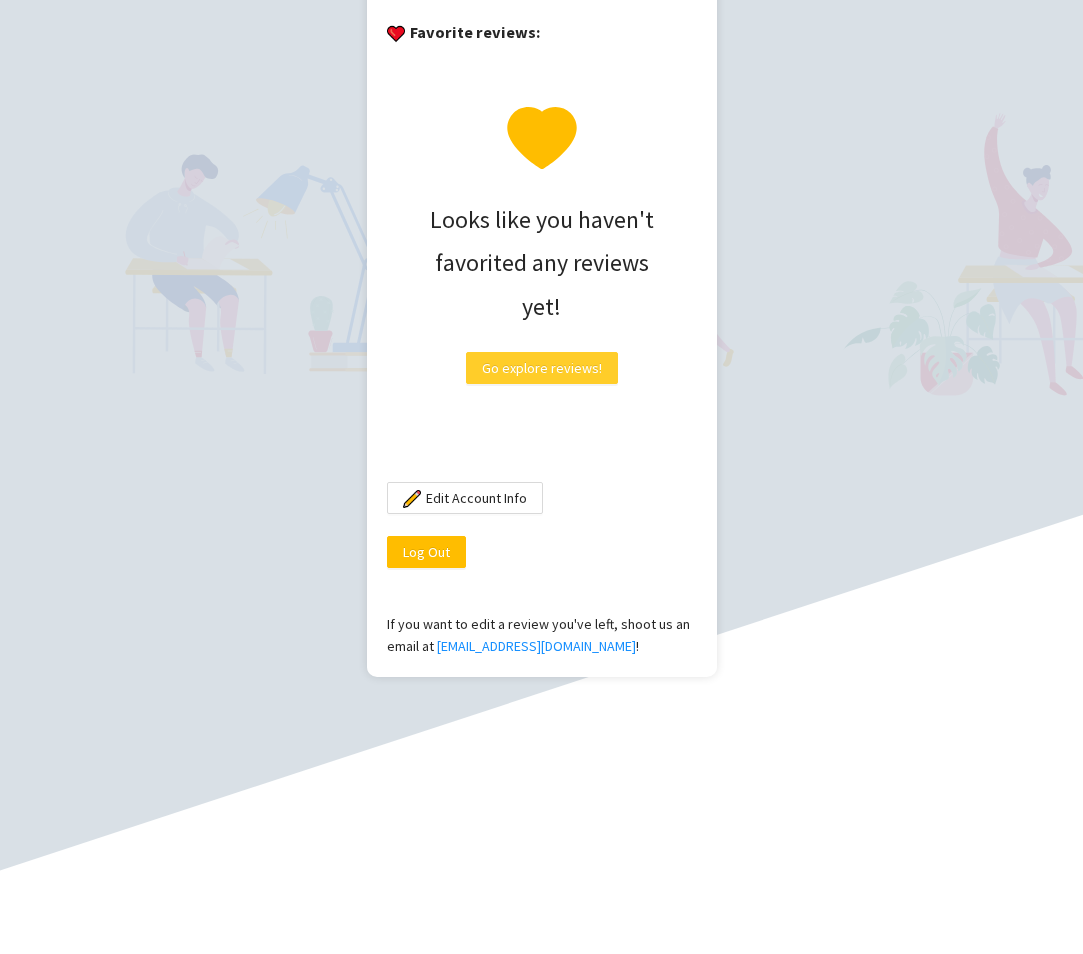 click on "Go explore reviews!" at bounding box center [542, 368] 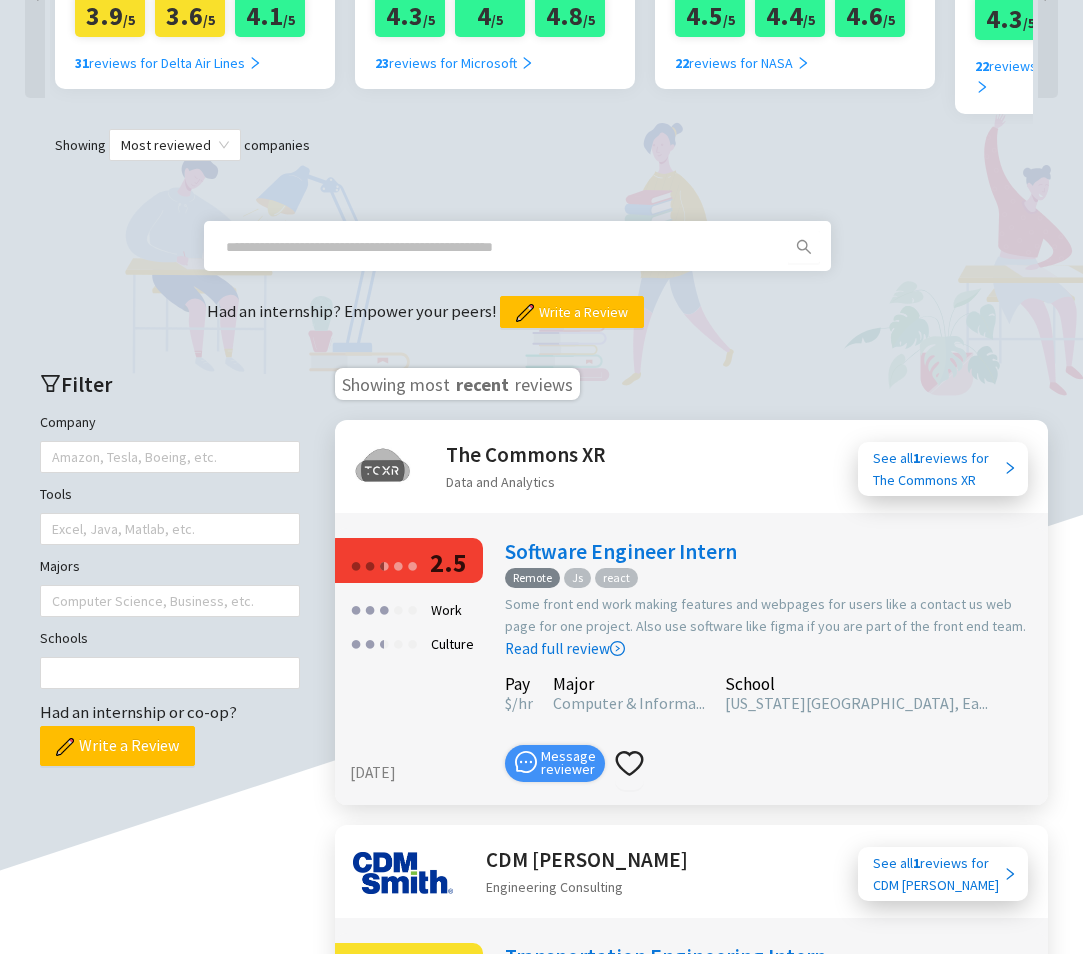 scroll, scrollTop: 600, scrollLeft: 0, axis: vertical 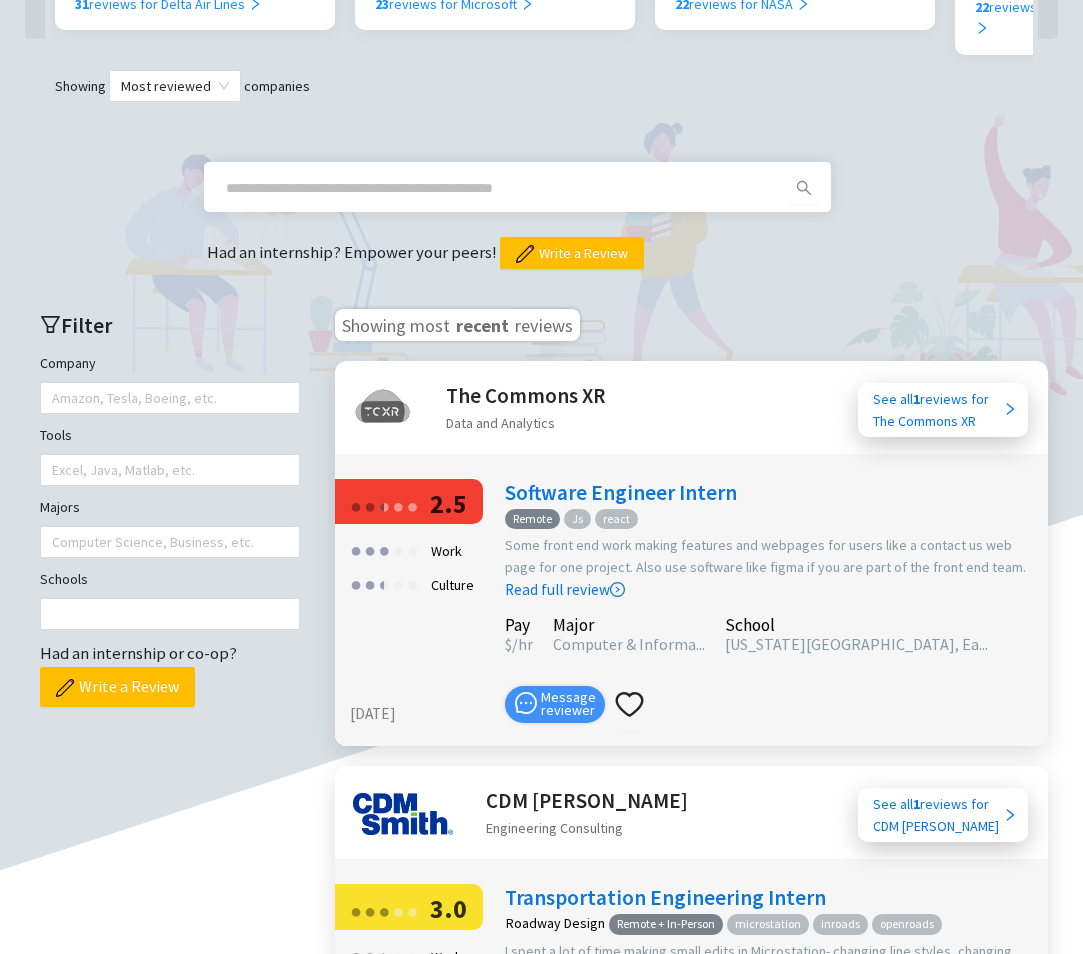click on "recent" at bounding box center (482, 323) 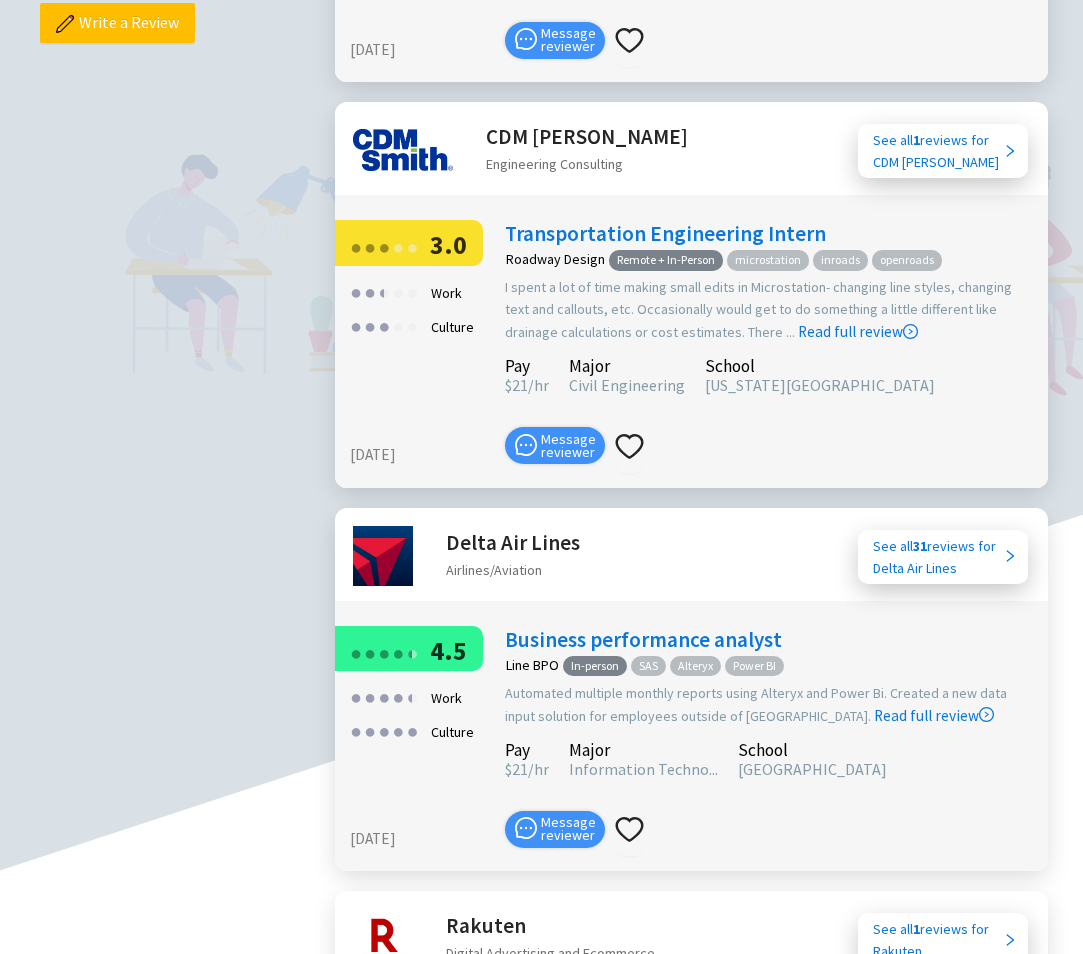 scroll, scrollTop: 1300, scrollLeft: 0, axis: vertical 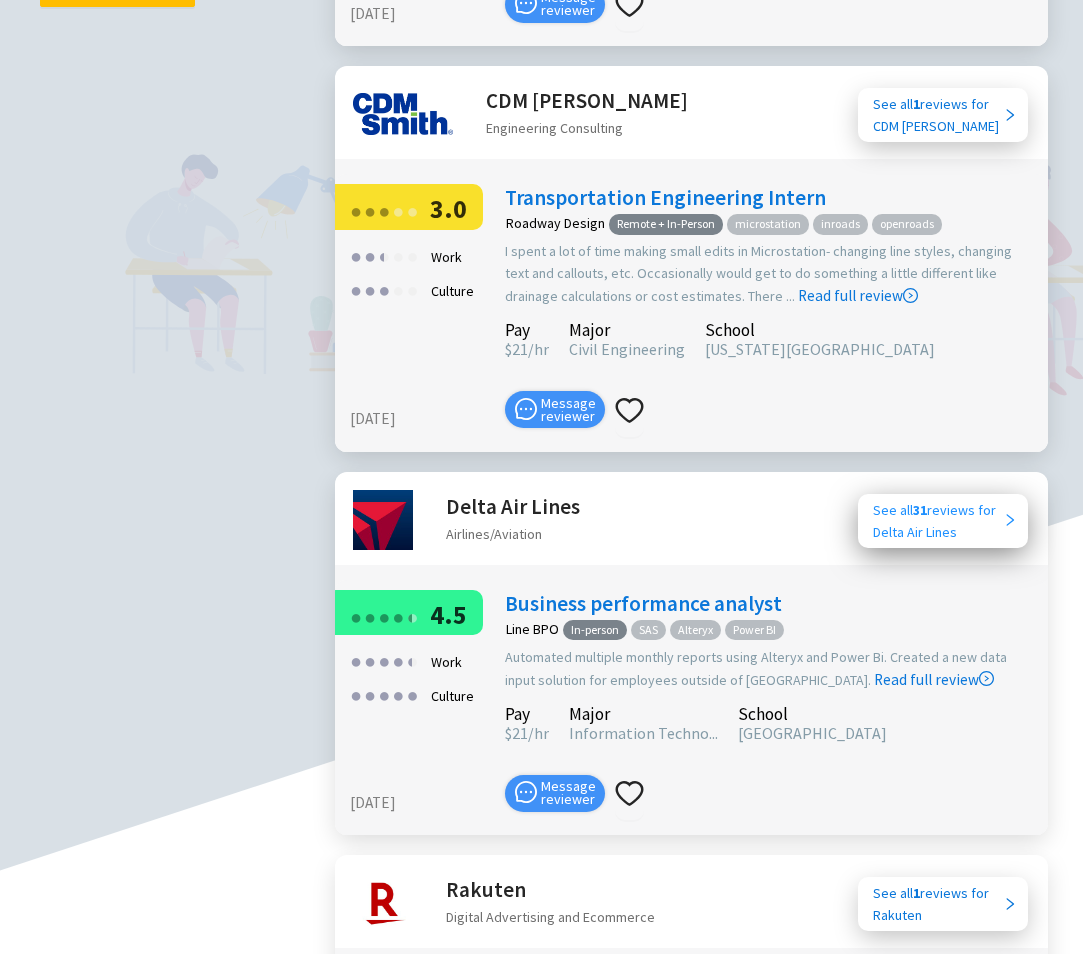 click on "See all  31  reviews for Delta Air Lines" at bounding box center (938, 521) 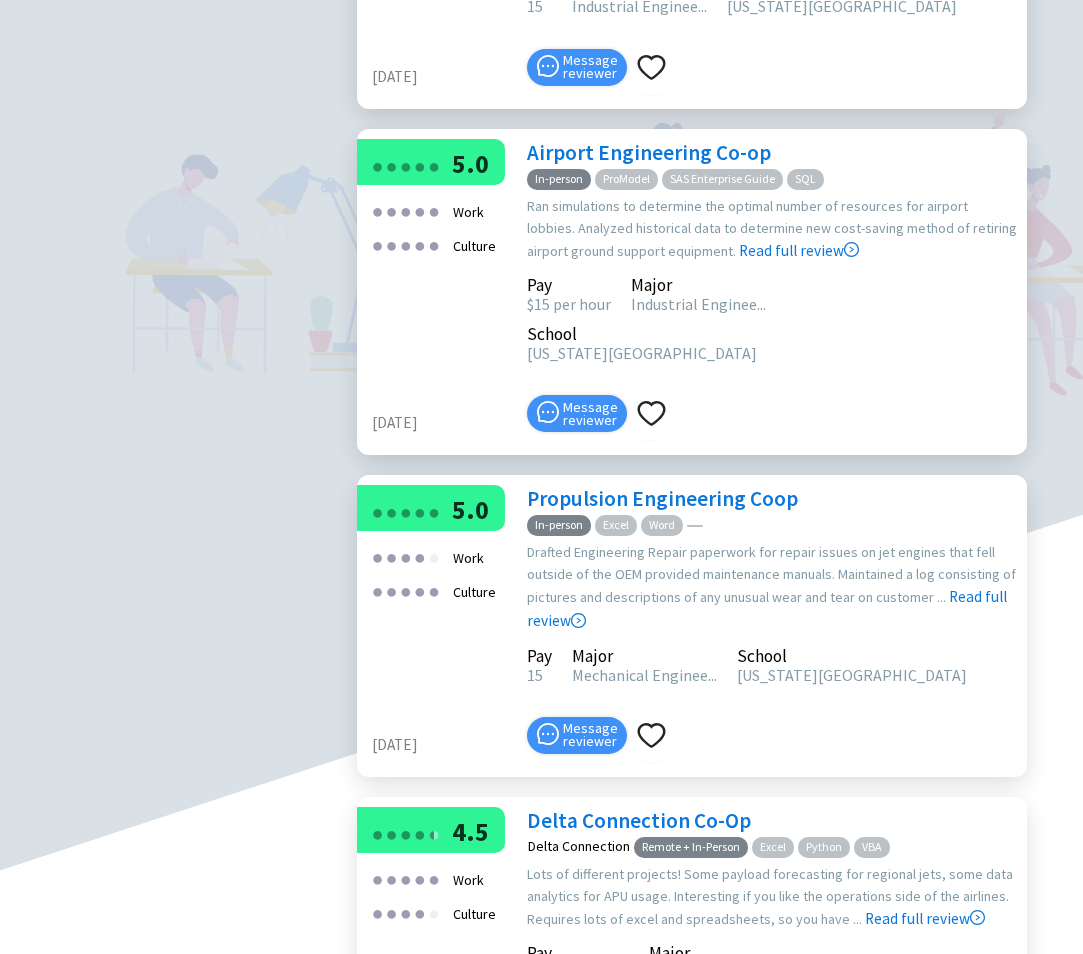 scroll, scrollTop: 6700, scrollLeft: 0, axis: vertical 